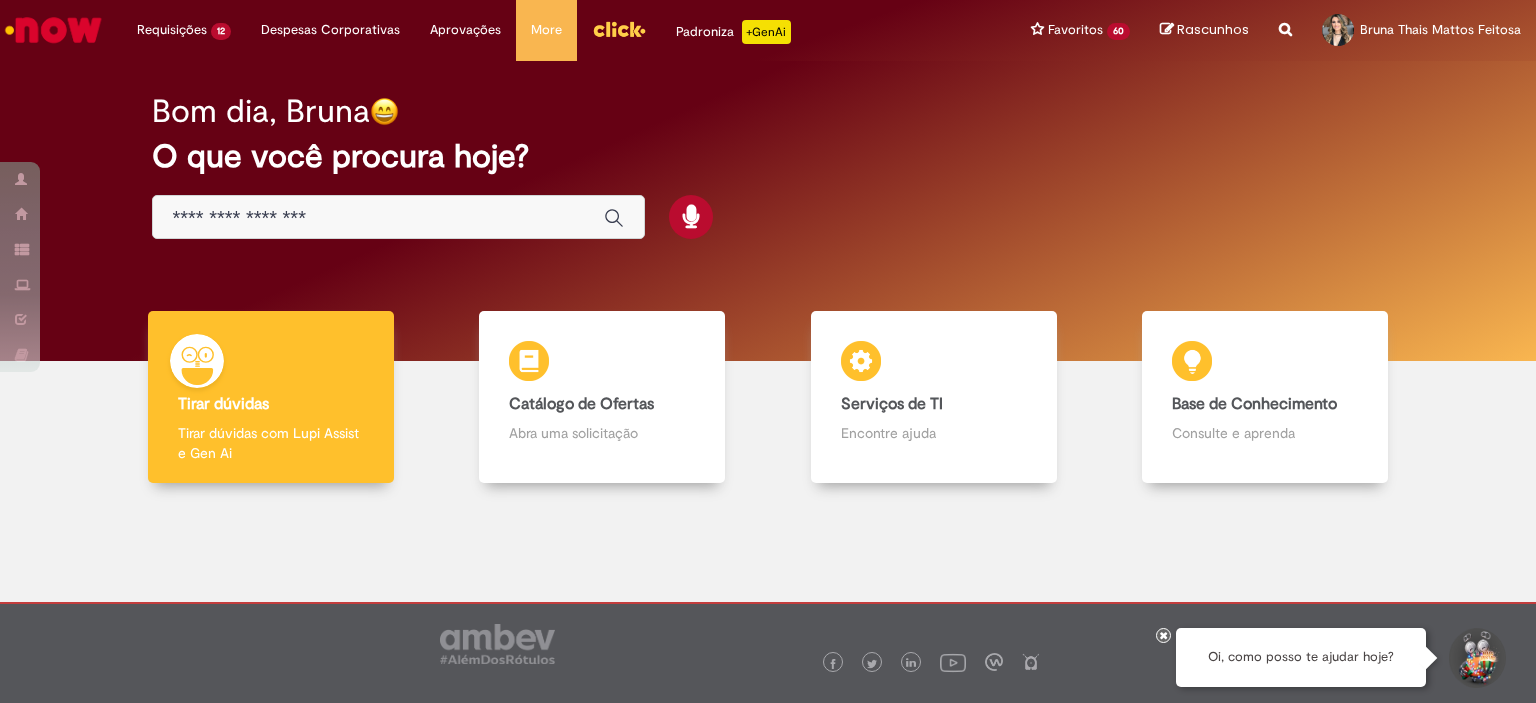 scroll, scrollTop: 0, scrollLeft: 0, axis: both 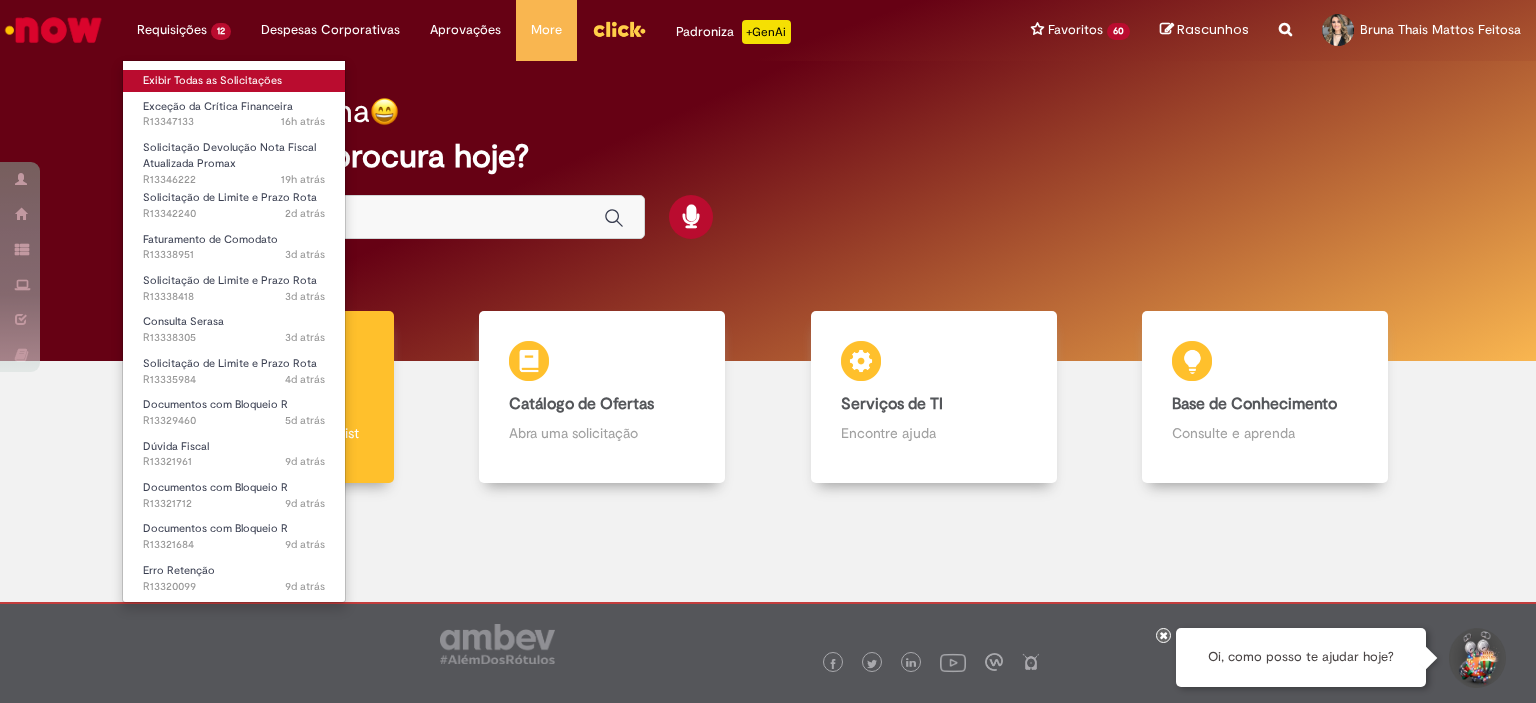 click on "Exibir Todas as Solicitações" at bounding box center (234, 79) 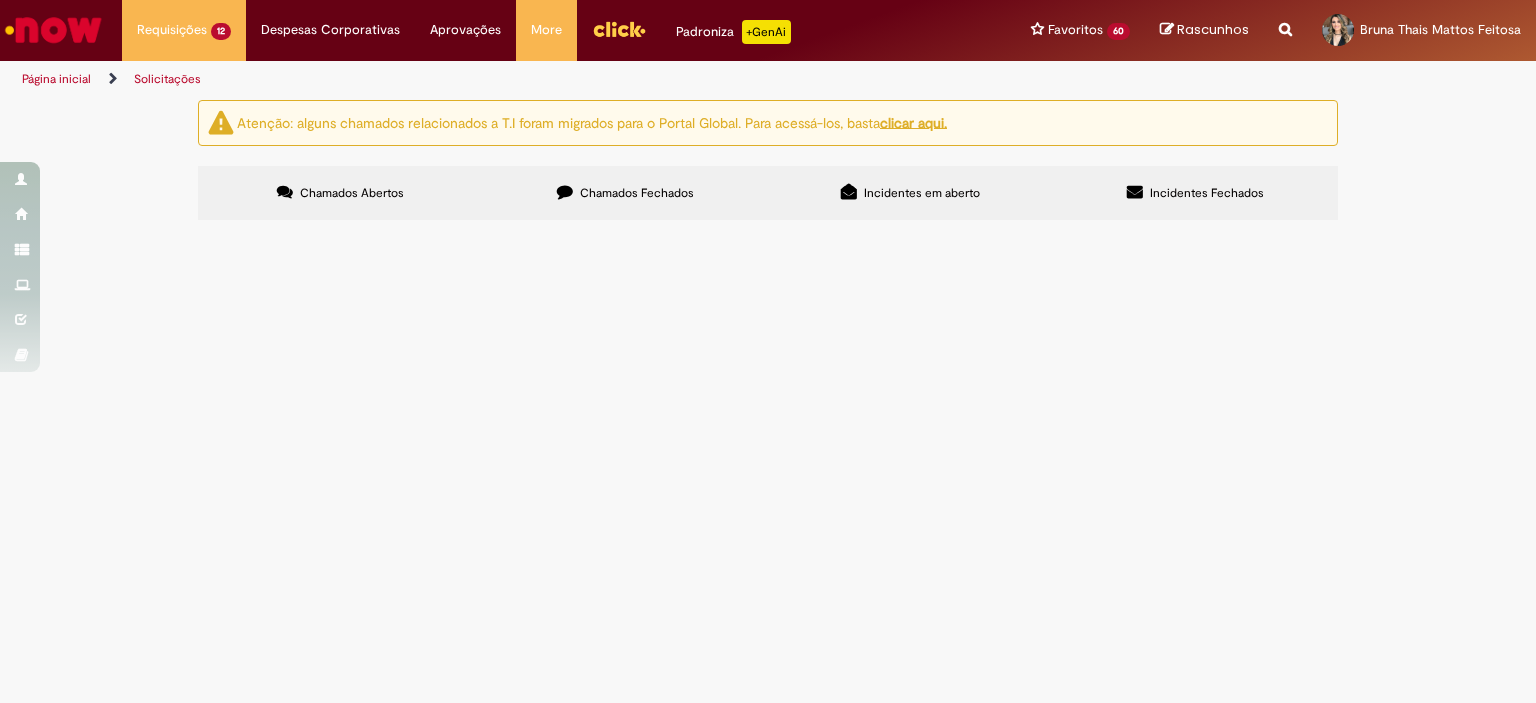 click on "4492 - BAR LANCHONETE E CON
9649 - GRILETTO CATUAAi PAL" at bounding box center [0, 0] 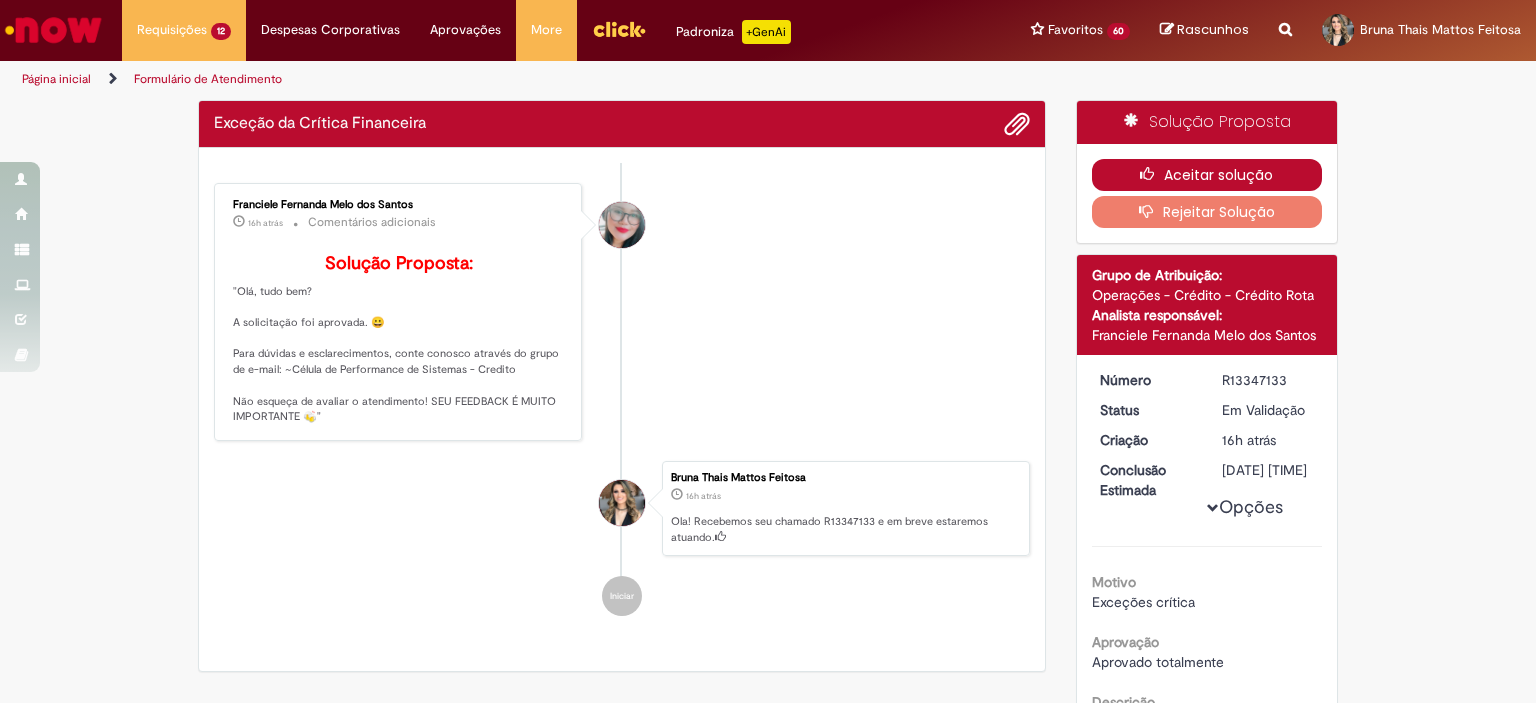 click on "Aceitar solução" at bounding box center [1207, 175] 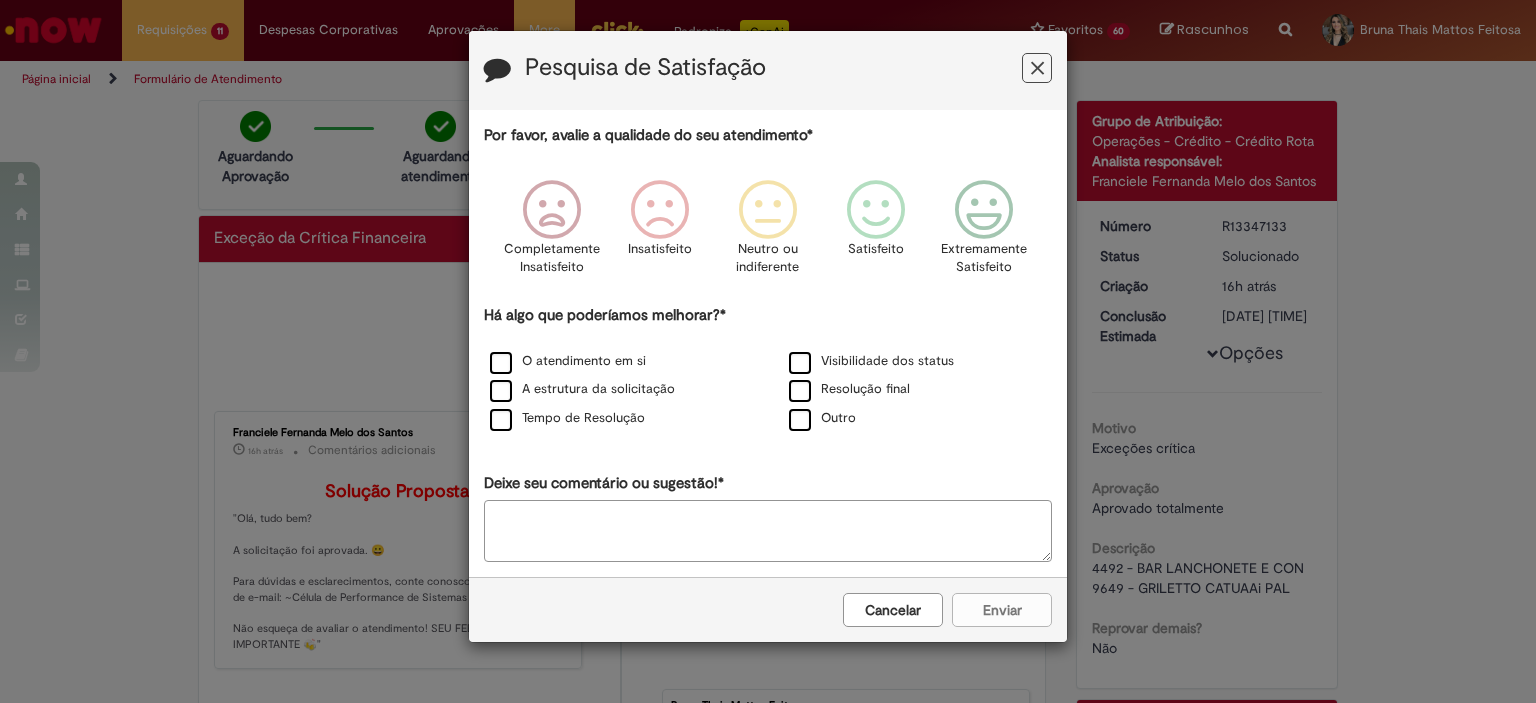click at bounding box center (1037, 68) 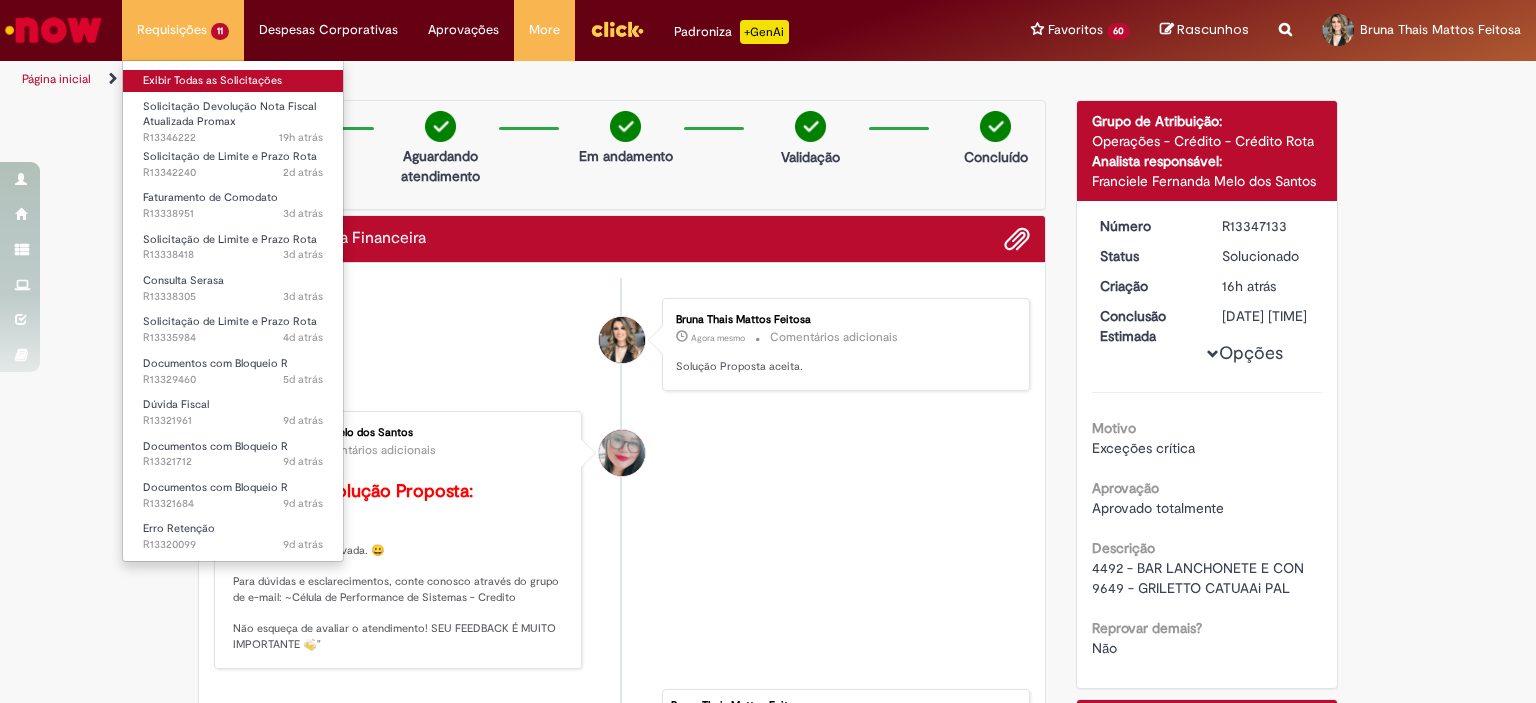drag, startPoint x: 194, startPoint y: 71, endPoint x: 177, endPoint y: 2, distance: 71.063354 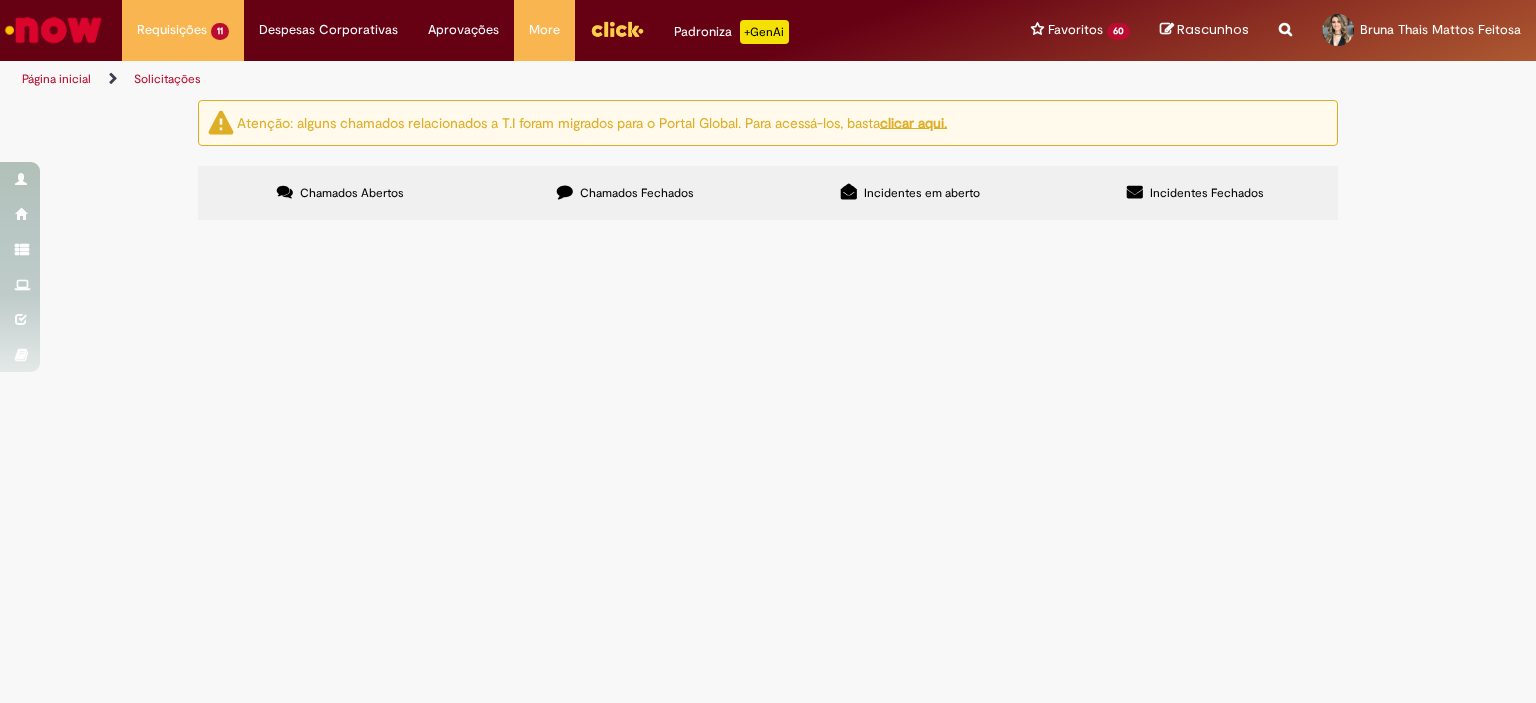 scroll, scrollTop: 356, scrollLeft: 0, axis: vertical 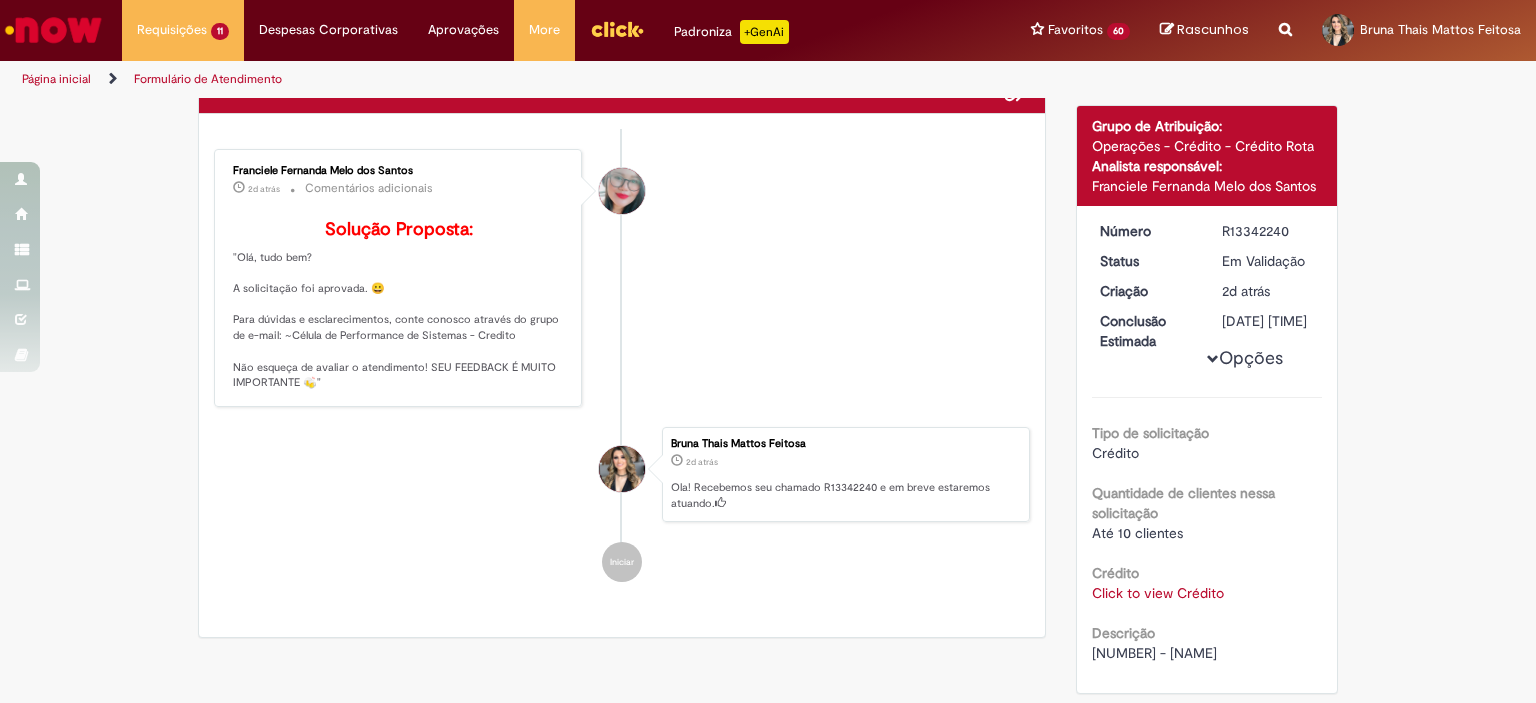 click on "Crédito
Click to view Crédito   Click to view Crédito" at bounding box center (1207, 580) 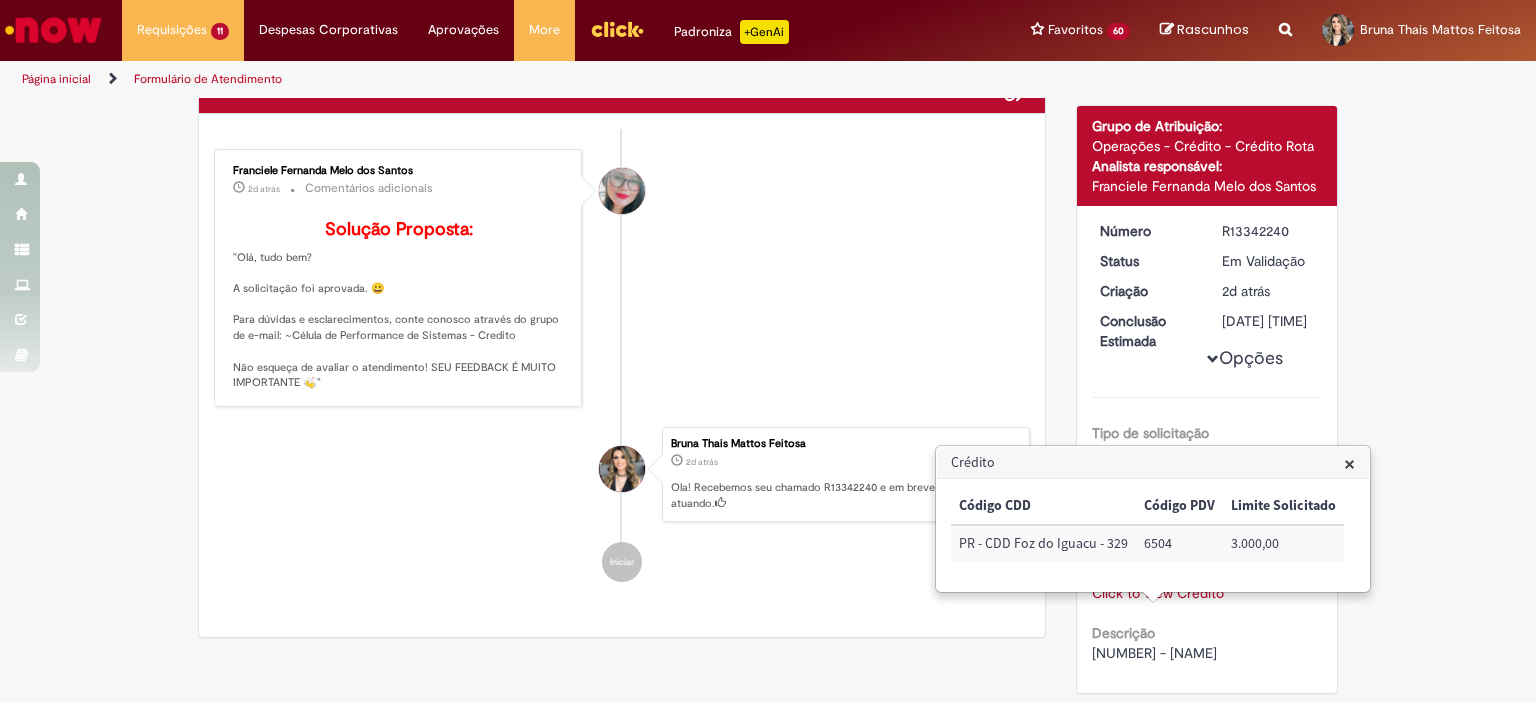 drag, startPoint x: 1053, startPoint y: 218, endPoint x: 1130, endPoint y: 195, distance: 80.36168 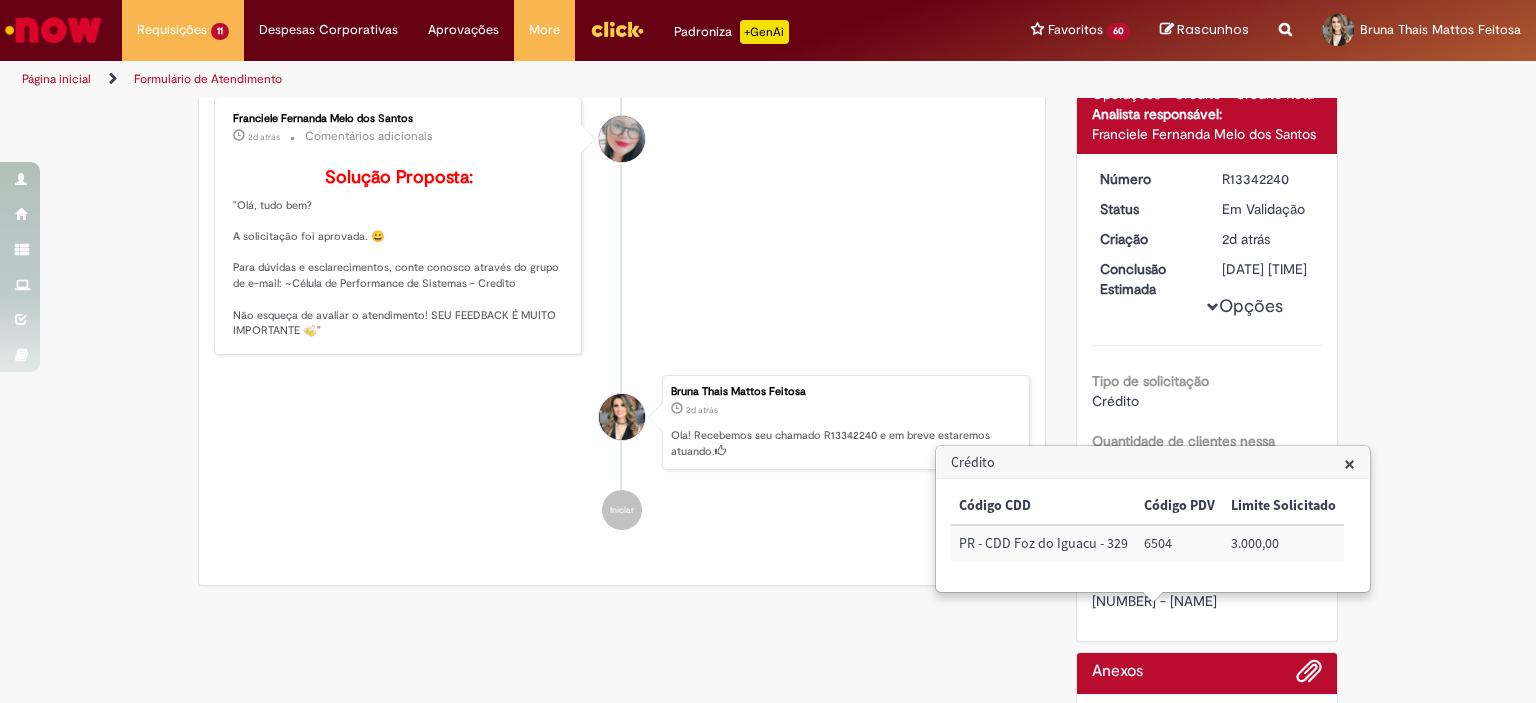 scroll, scrollTop: 249, scrollLeft: 0, axis: vertical 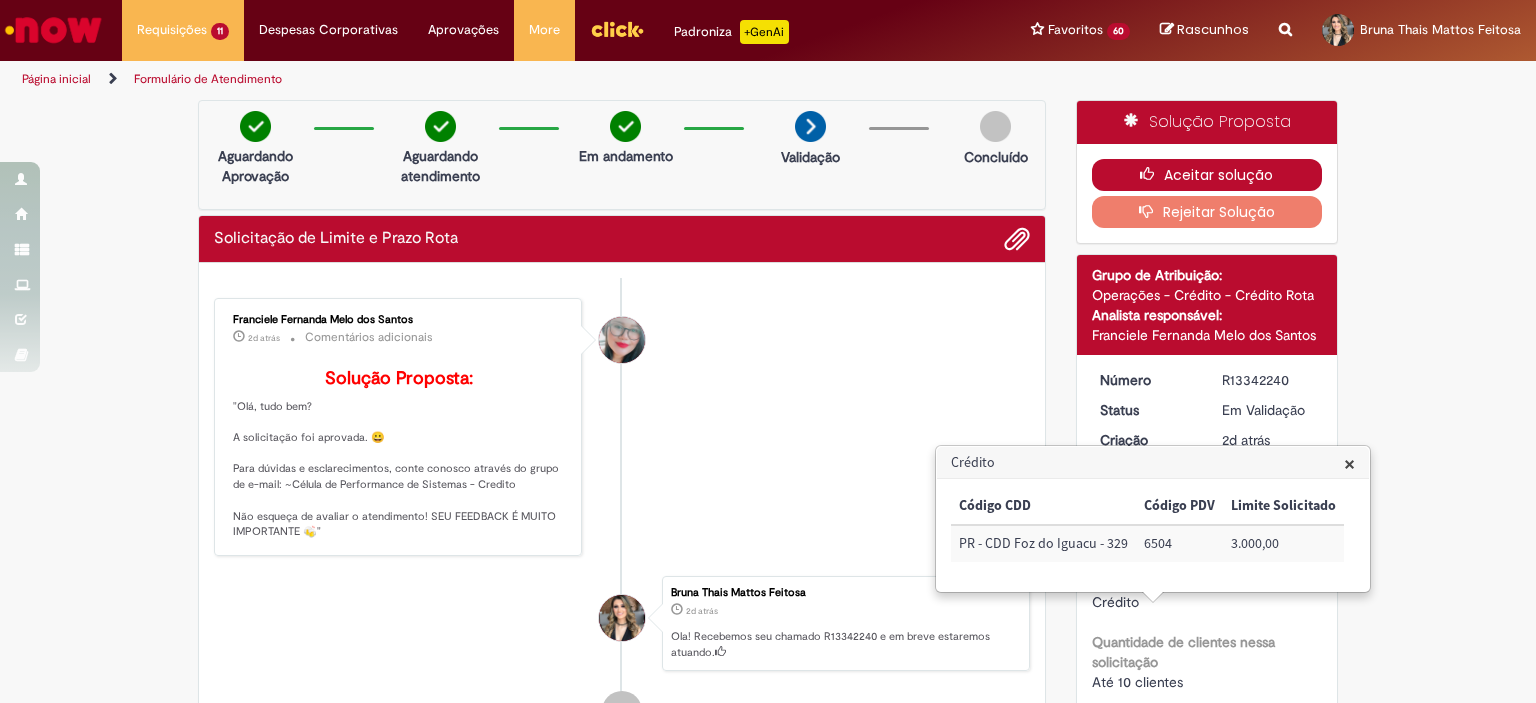 click on "Aceitar solução" at bounding box center (1207, 175) 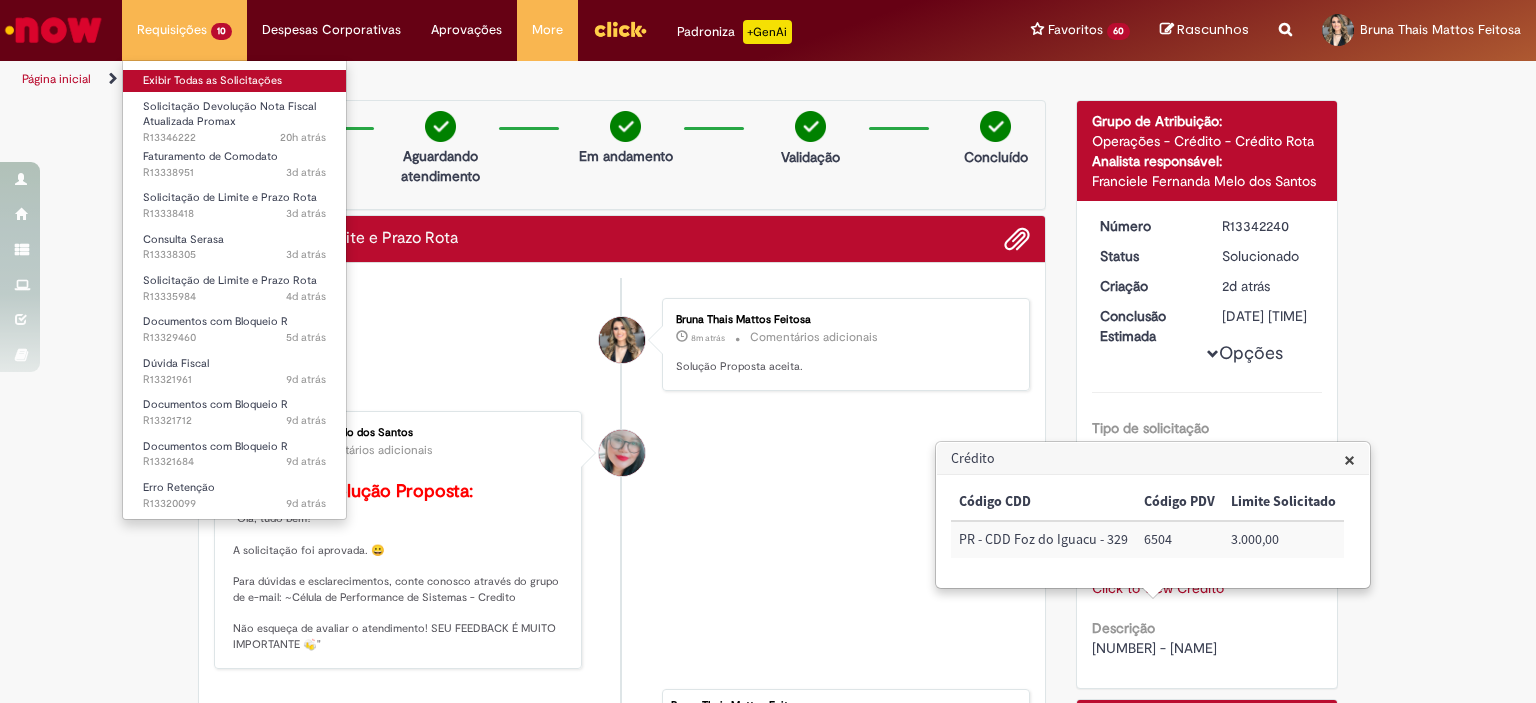click on "Exibir Todas as Solicitações" at bounding box center [234, 81] 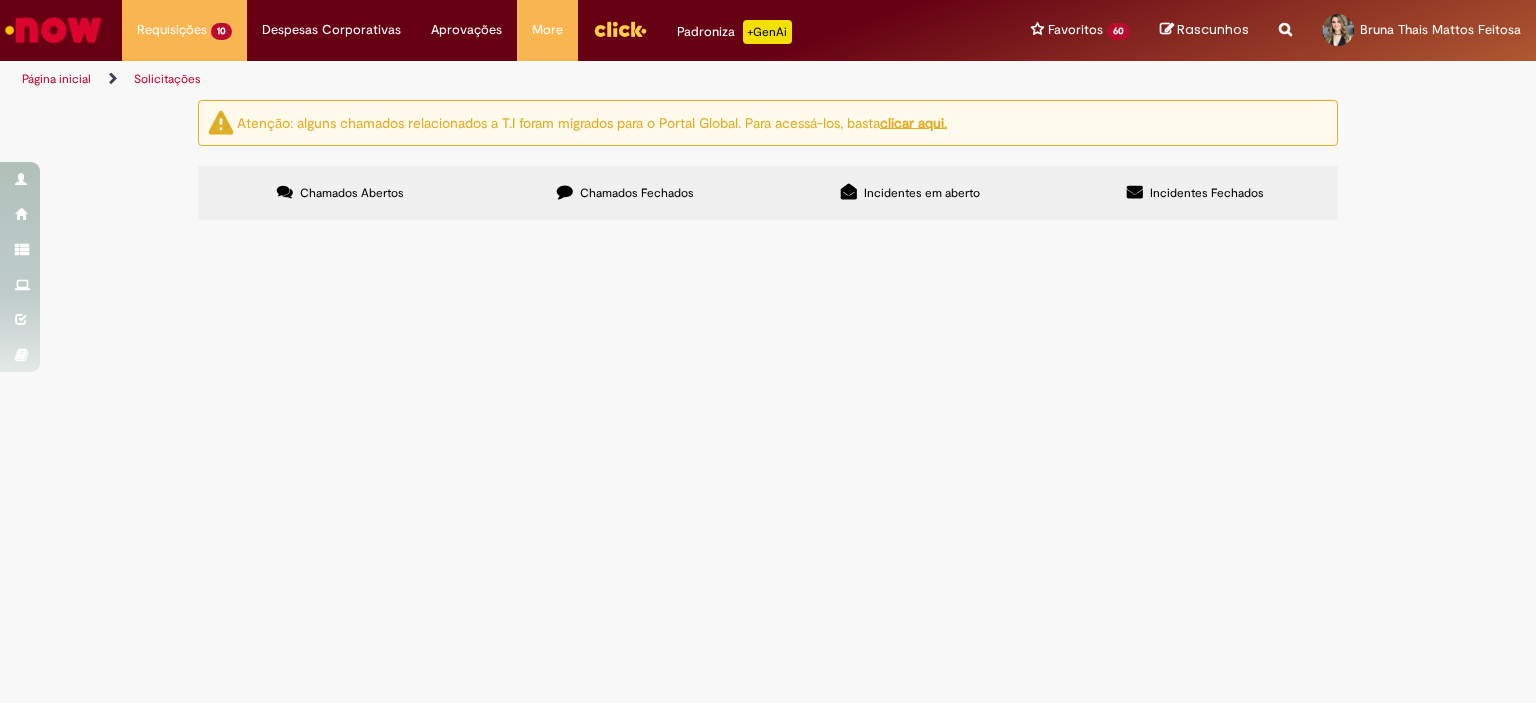 click on "Boa tarde time! Solicito faturamento do comodato" at bounding box center [0, 0] 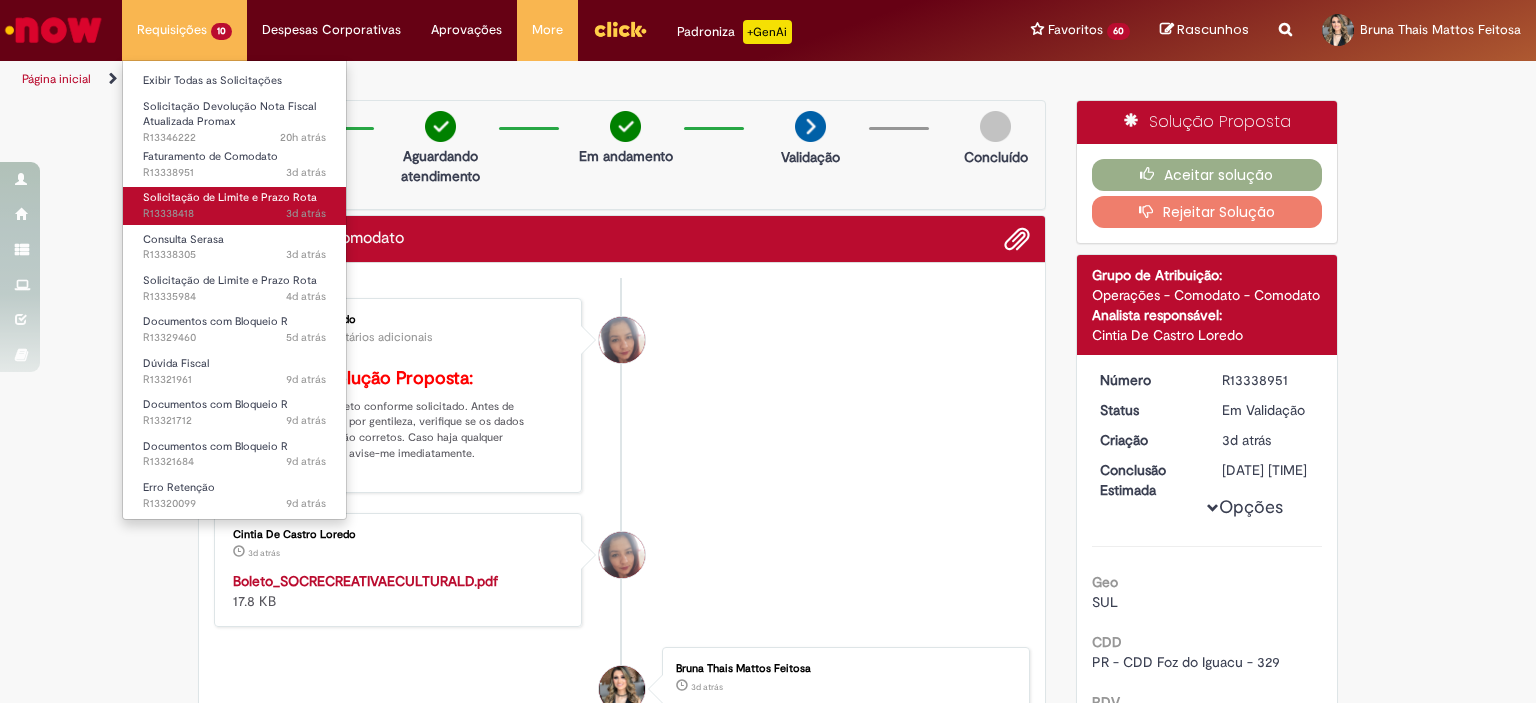 click on "Solicitação de Limite e Prazo Rota" at bounding box center [230, 197] 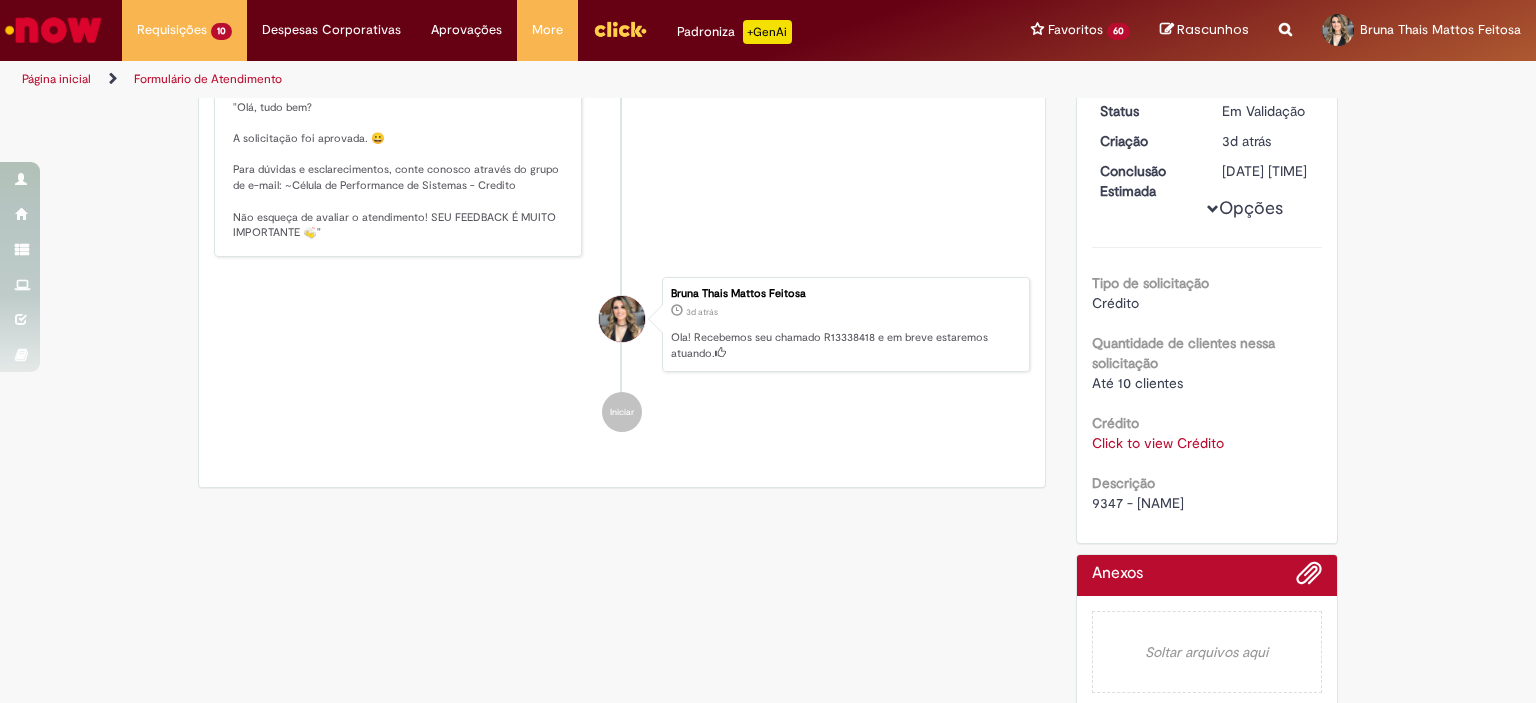scroll, scrollTop: 332, scrollLeft: 0, axis: vertical 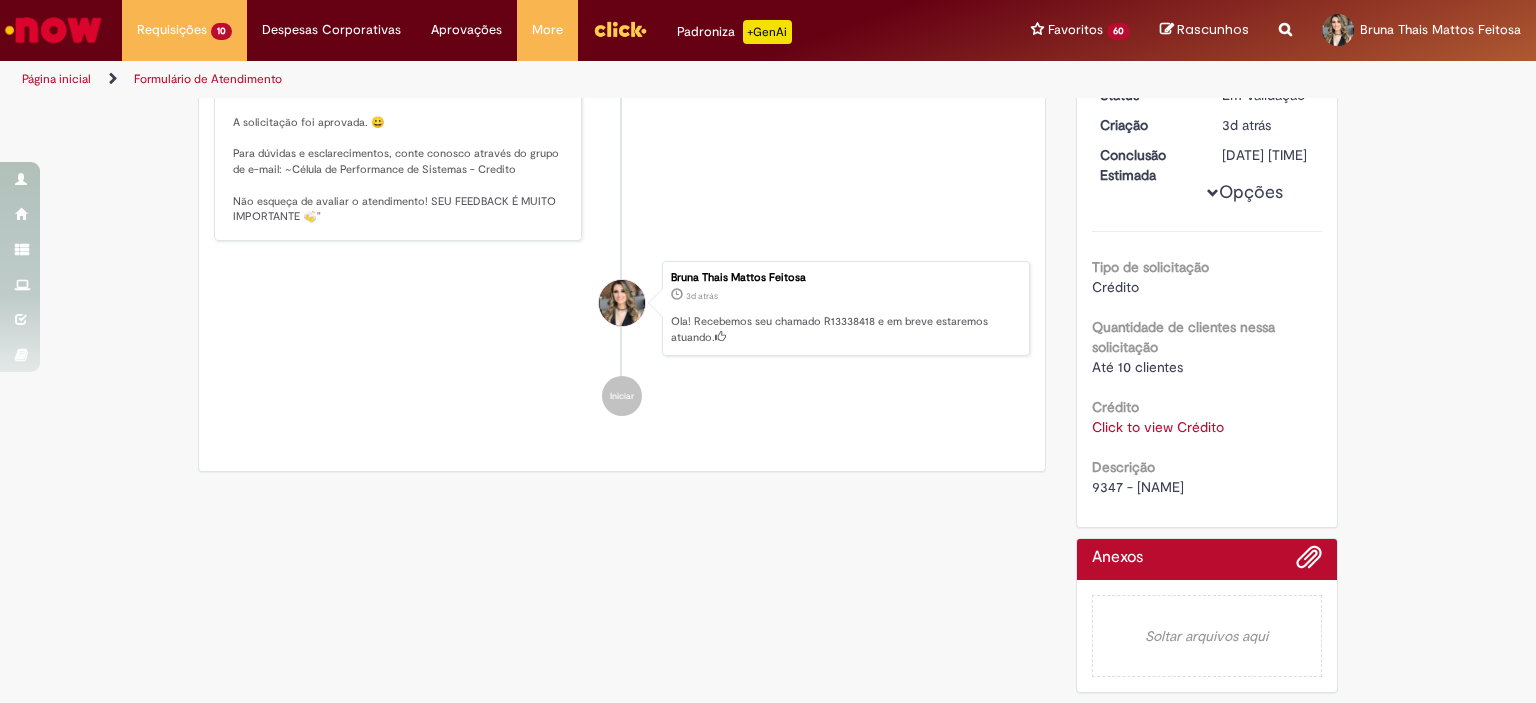 drag, startPoint x: 1104, startPoint y: 432, endPoint x: 1093, endPoint y: 478, distance: 47.296936 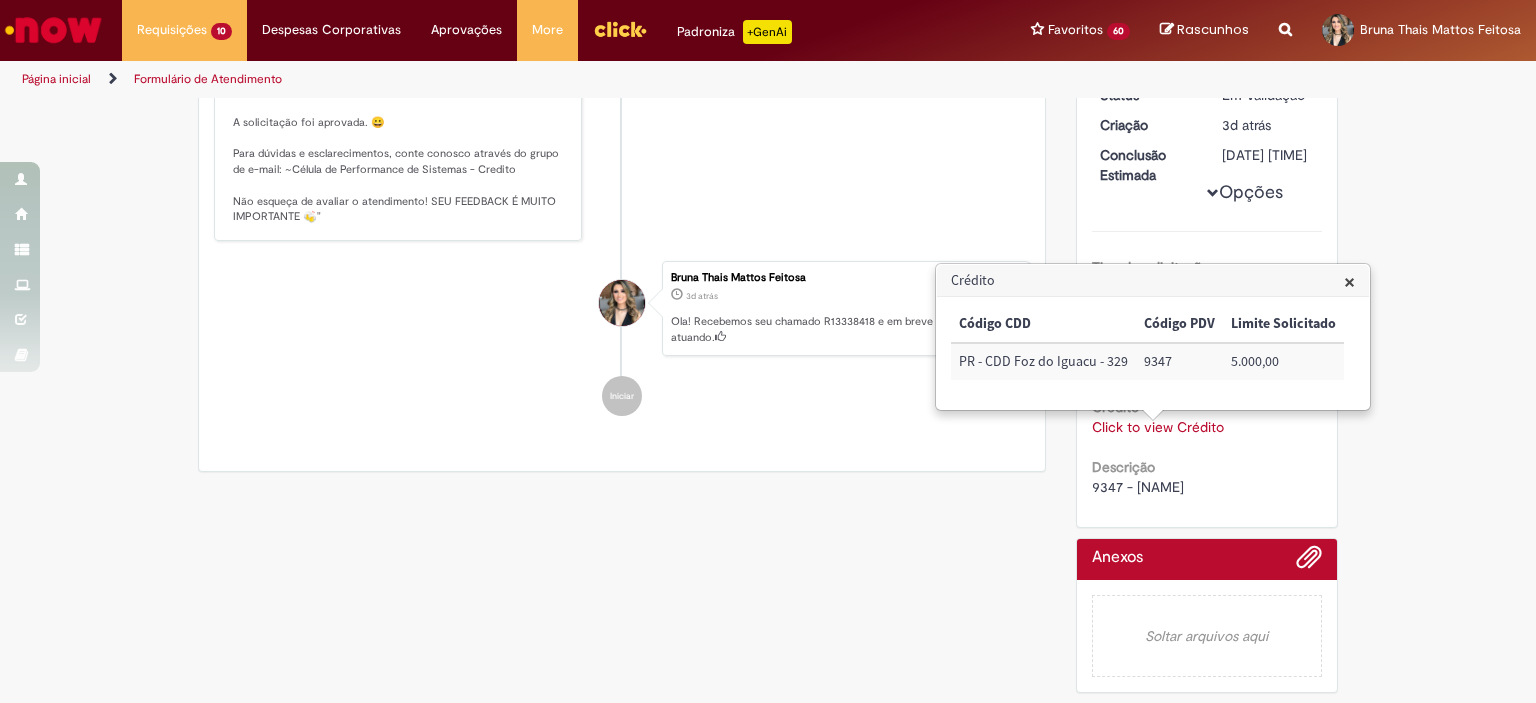click on "9347 - [NAME]" at bounding box center [1138, 487] 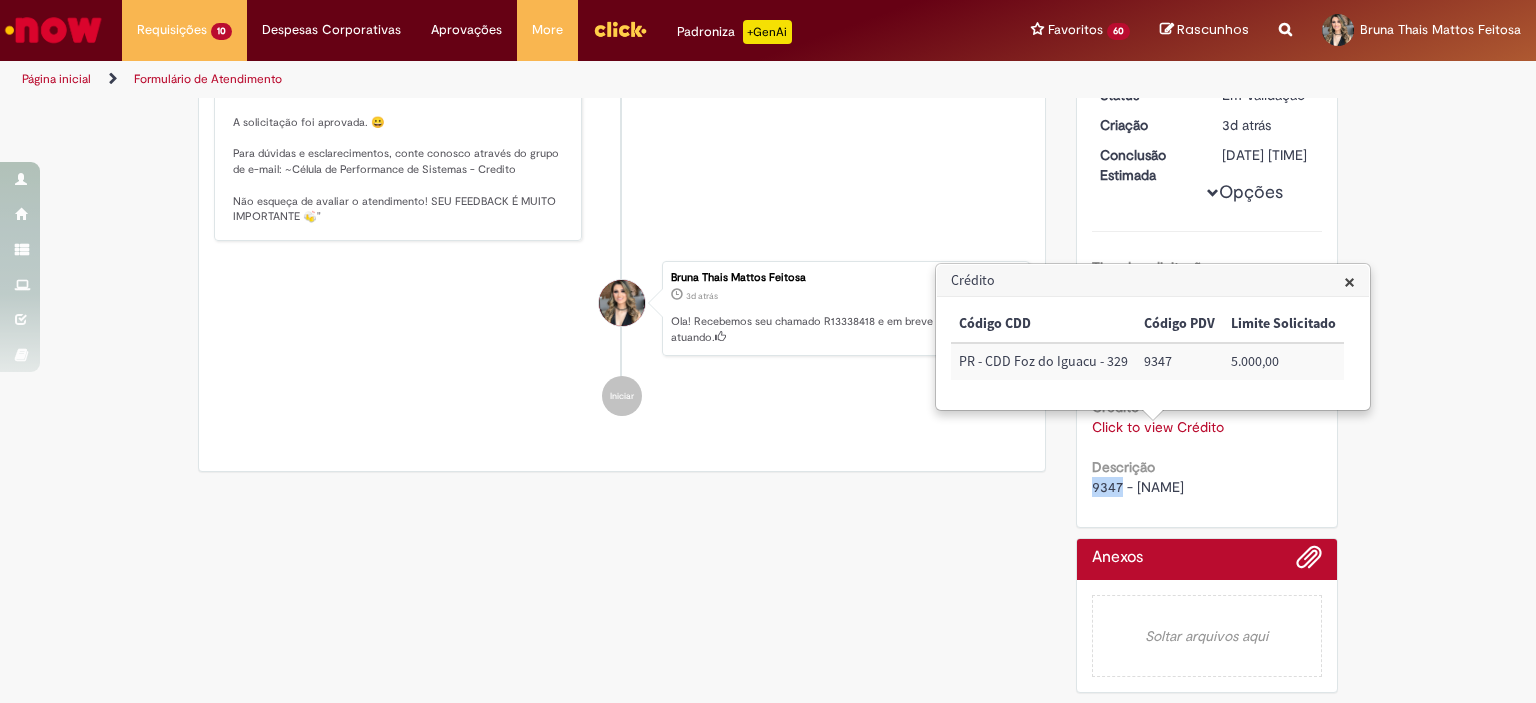click on "9347 - [NAME]" at bounding box center (1138, 487) 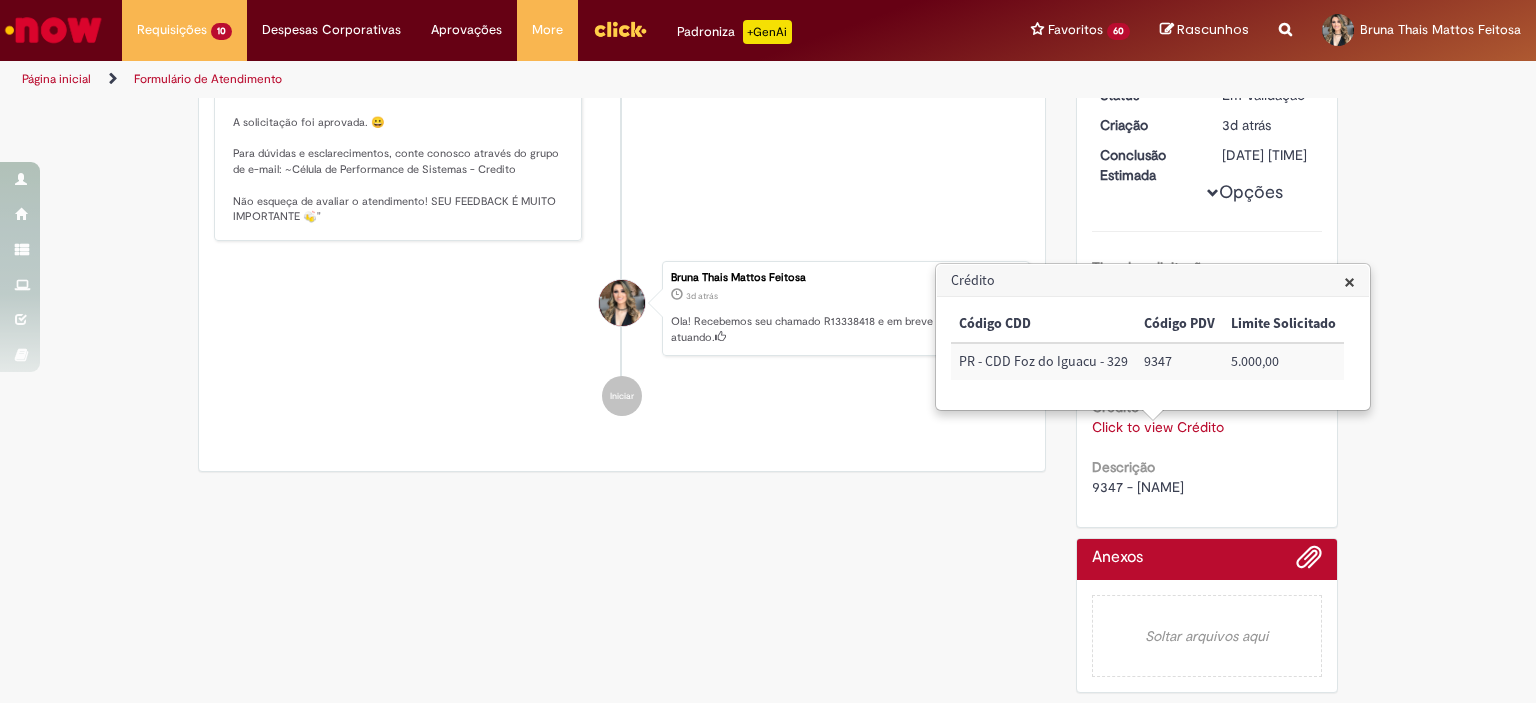 drag, startPoint x: 1454, startPoint y: 180, endPoint x: 1535, endPoint y: 267, distance: 118.869675 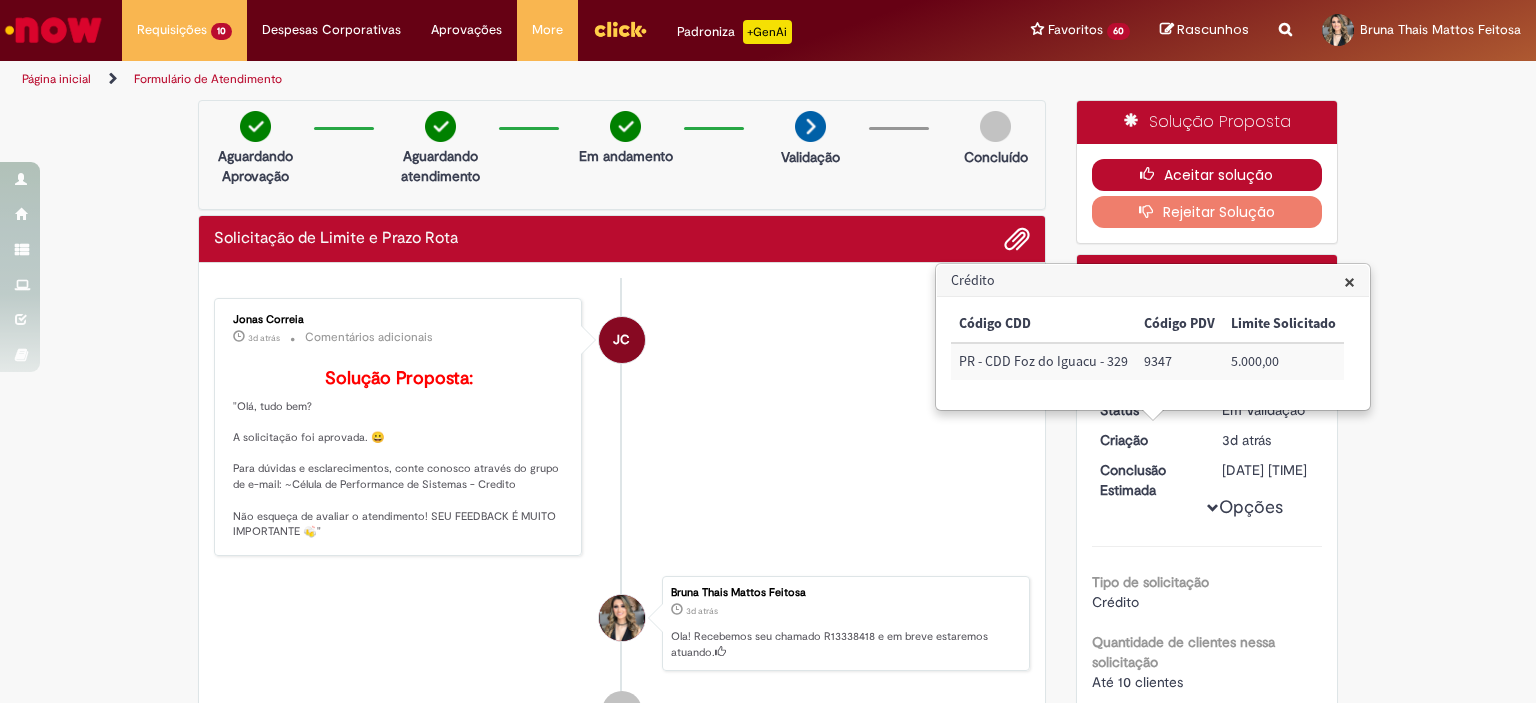 click on "Aceitar solução" at bounding box center [1207, 175] 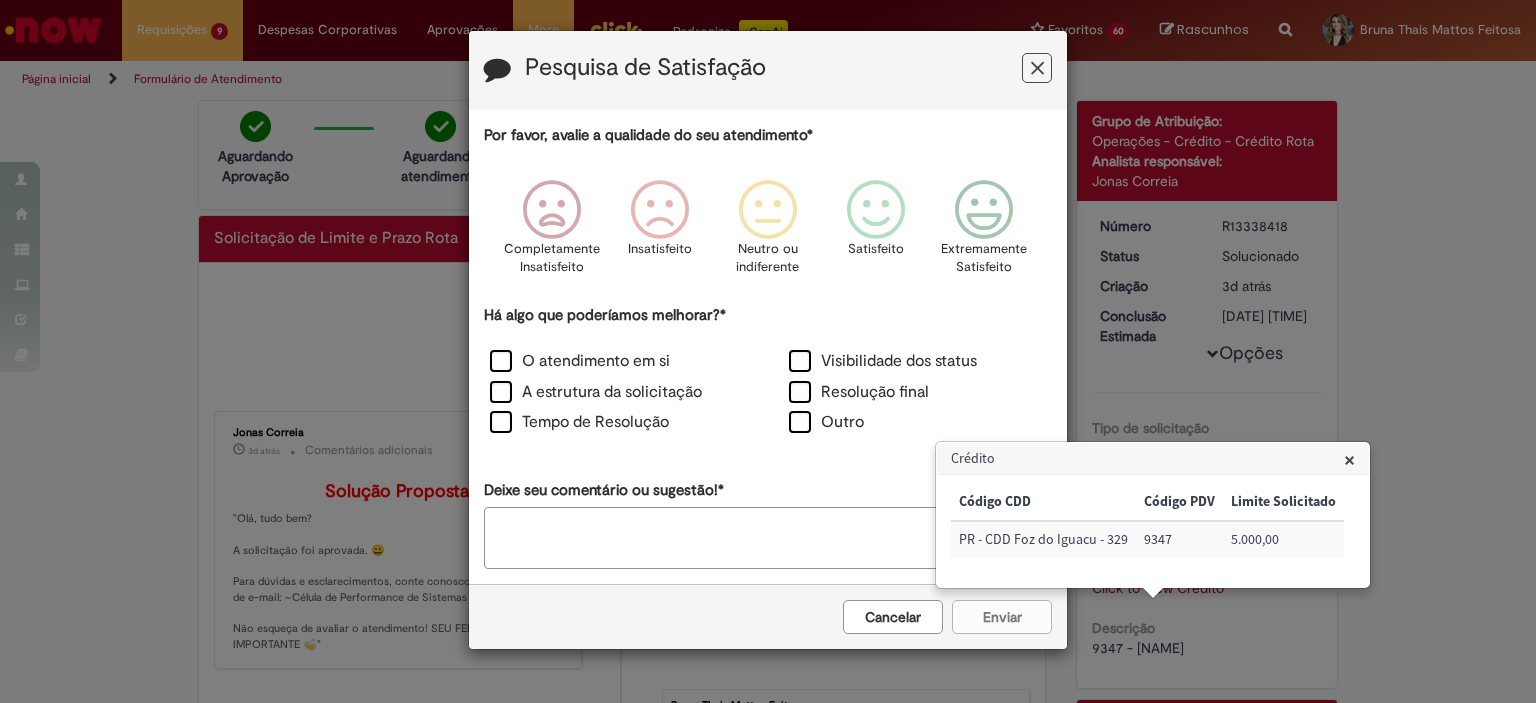 drag, startPoint x: 1339, startPoint y: 457, endPoint x: 1201, endPoint y: 267, distance: 234.82759 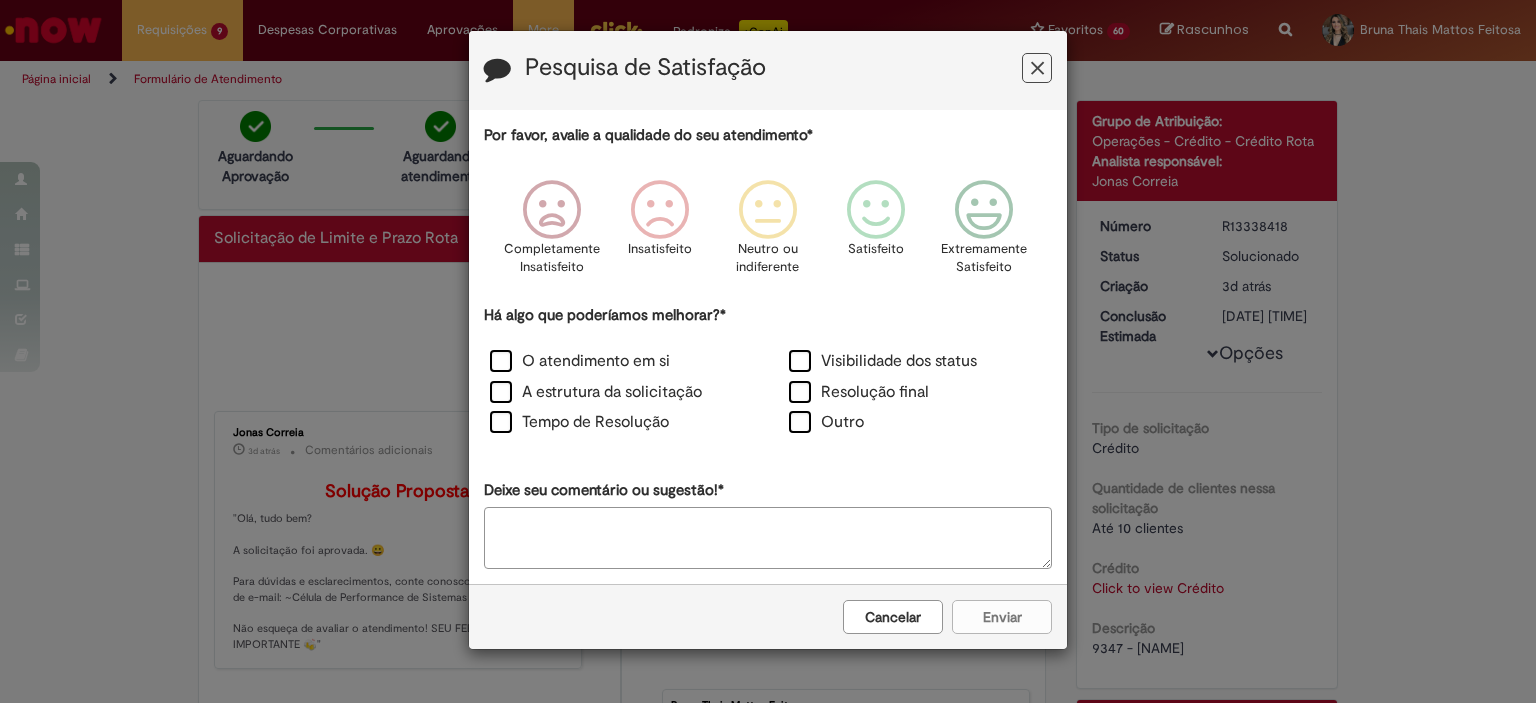 drag, startPoint x: 1034, startPoint y: 71, endPoint x: 1013, endPoint y: 70, distance: 21.023796 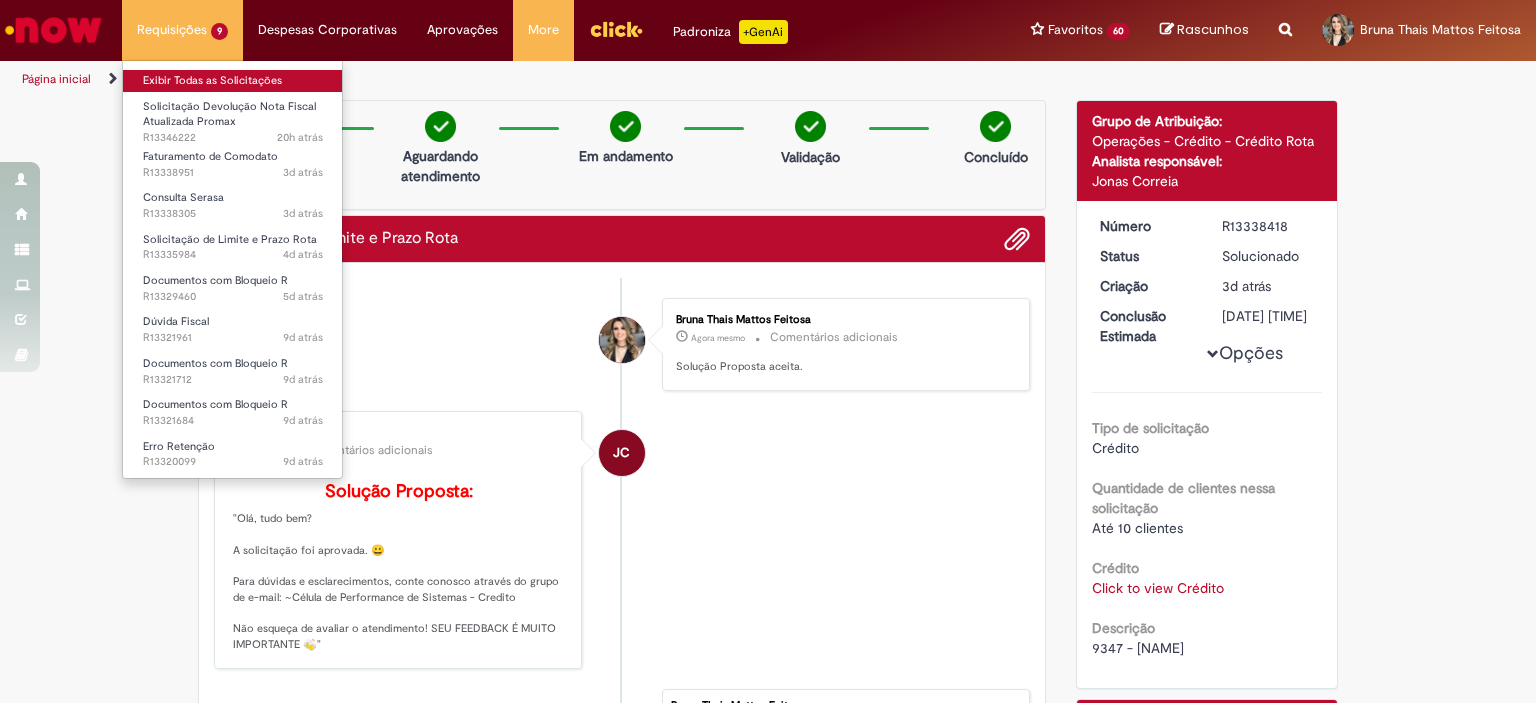 click on "Exibir Todas as Solicitações" at bounding box center (233, 81) 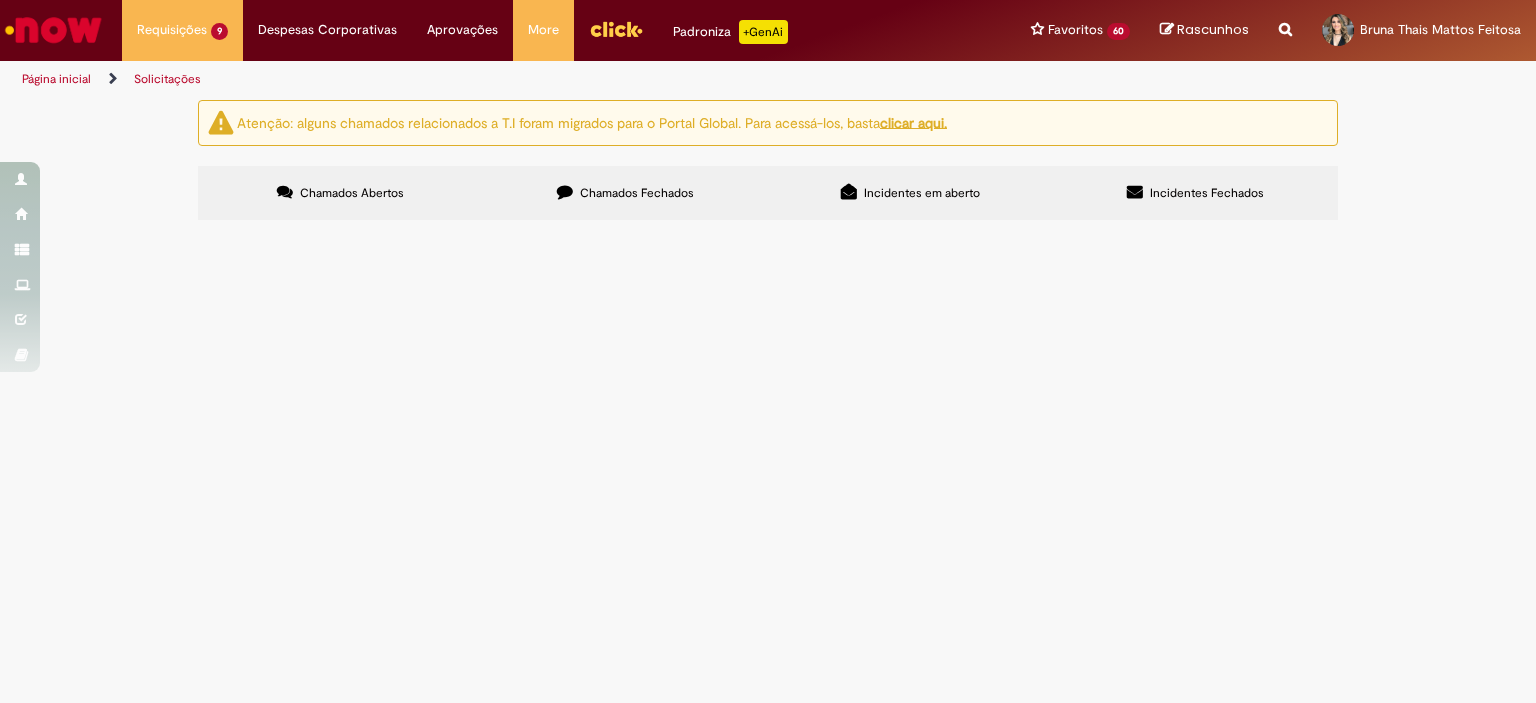 click on "Boa tarde! solicito consulta no serasa" at bounding box center [0, 0] 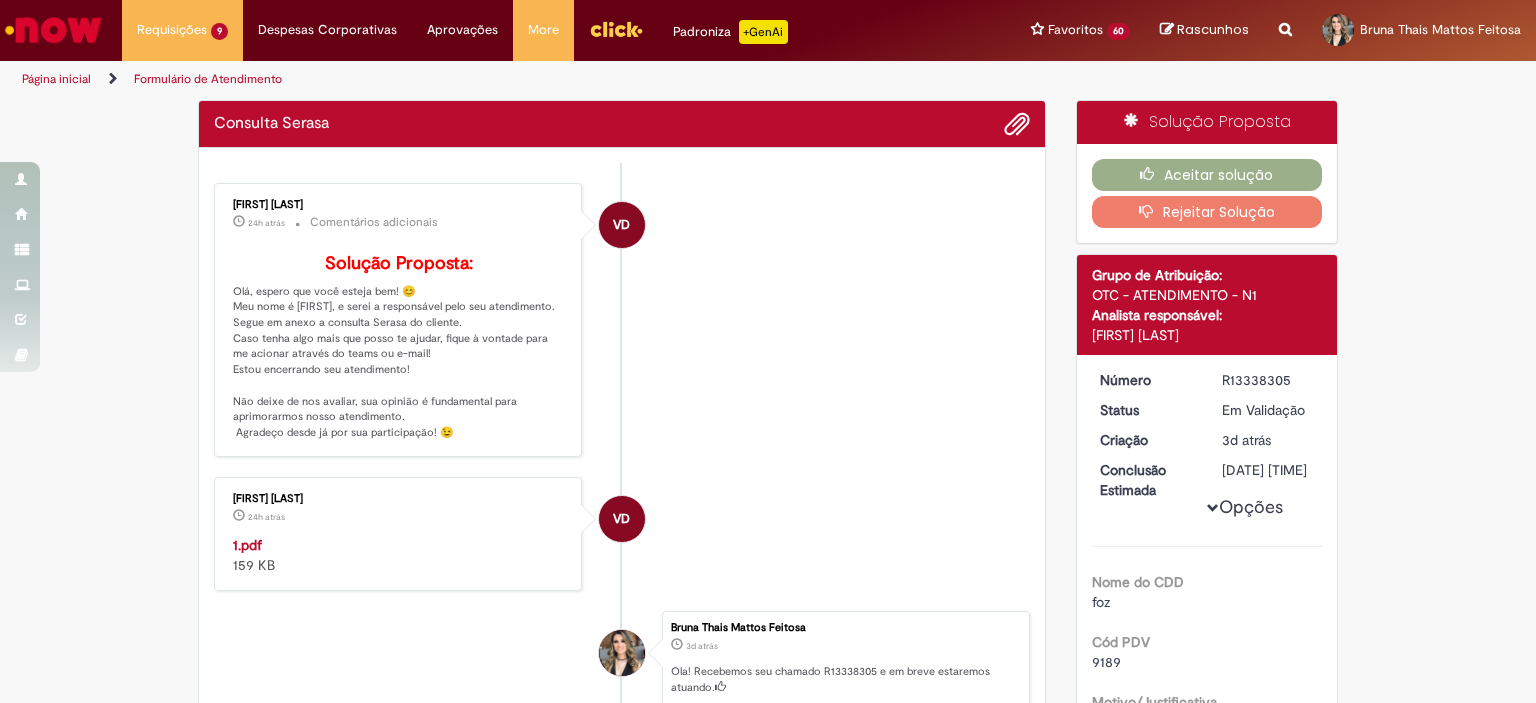 click on "1.pdf" at bounding box center (247, 545) 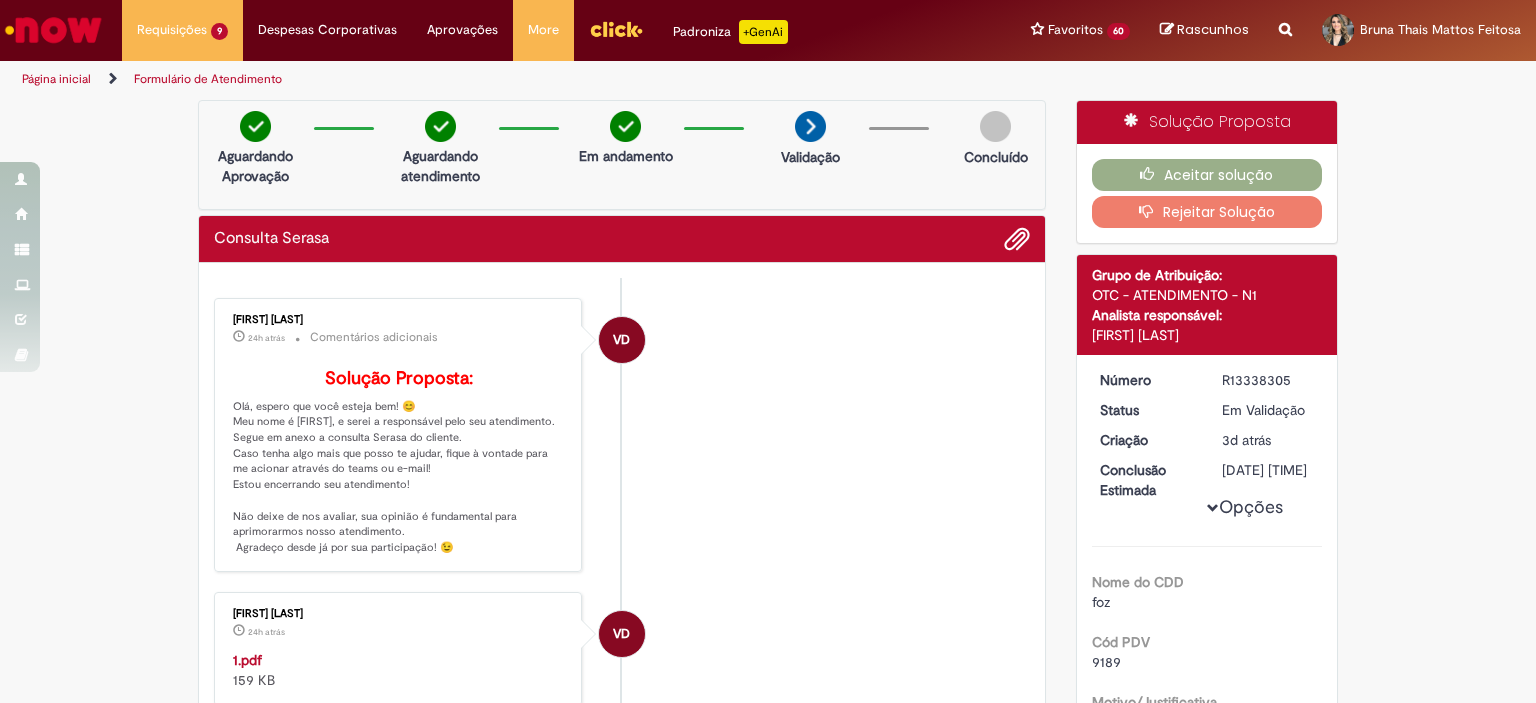 drag, startPoint x: 864, startPoint y: 331, endPoint x: 872, endPoint y: 346, distance: 17 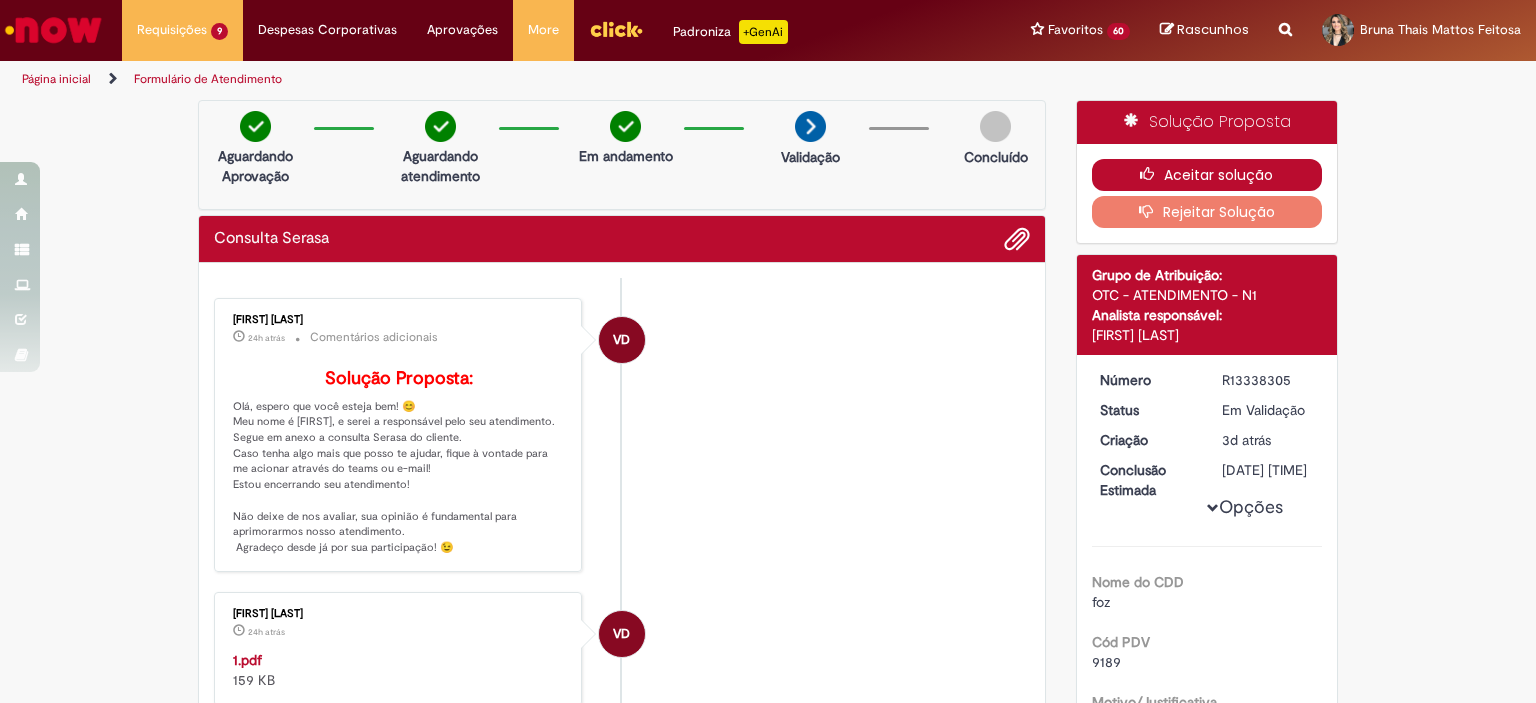 click on "Aceitar solução" at bounding box center (1207, 175) 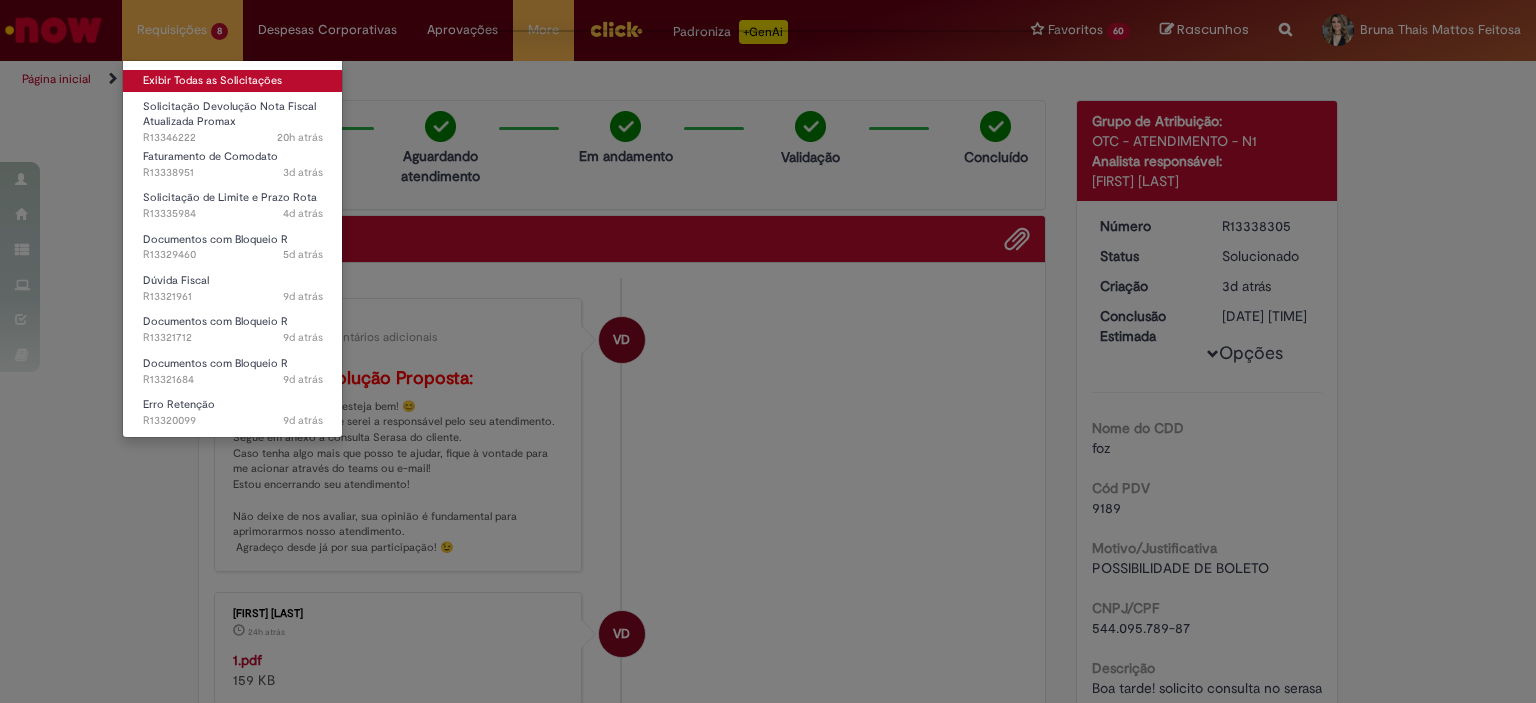 click on "Exibir Todas as Solicitações" at bounding box center (233, 81) 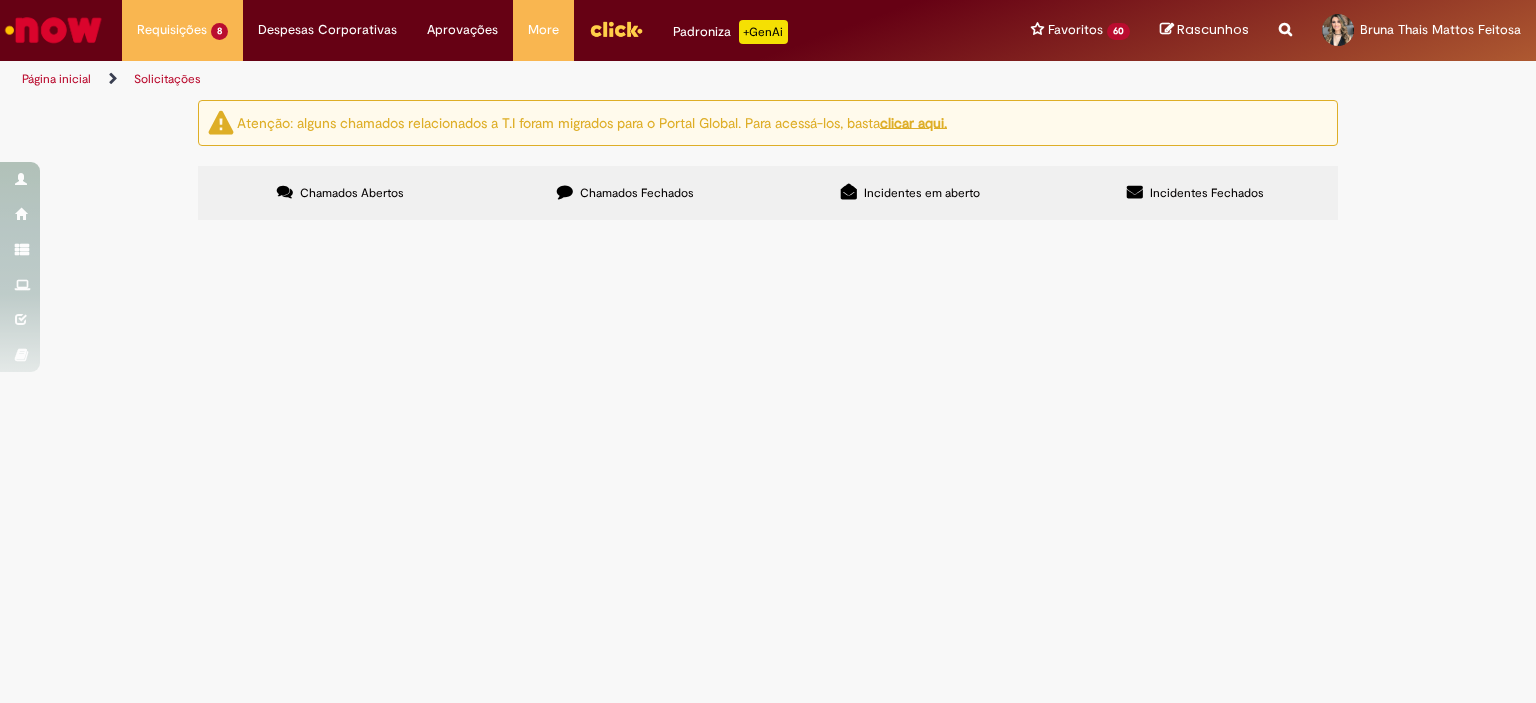click on "Por favor, avalie a qualidade do seu atendimento*
Completamente Insatisfeito
Insatisfeito
Neutro ou indiferente
Satisfeito
Extremamente Satisfeito
Há algo que poderíamos melhorar?*
O atendimento em si
Visibilidade dos status
A estrutura da solicitação
Resolução final
Tempo de Resolução
Outro
Deixe seu comentário ou sugestão!*" at bounding box center [768, 193] 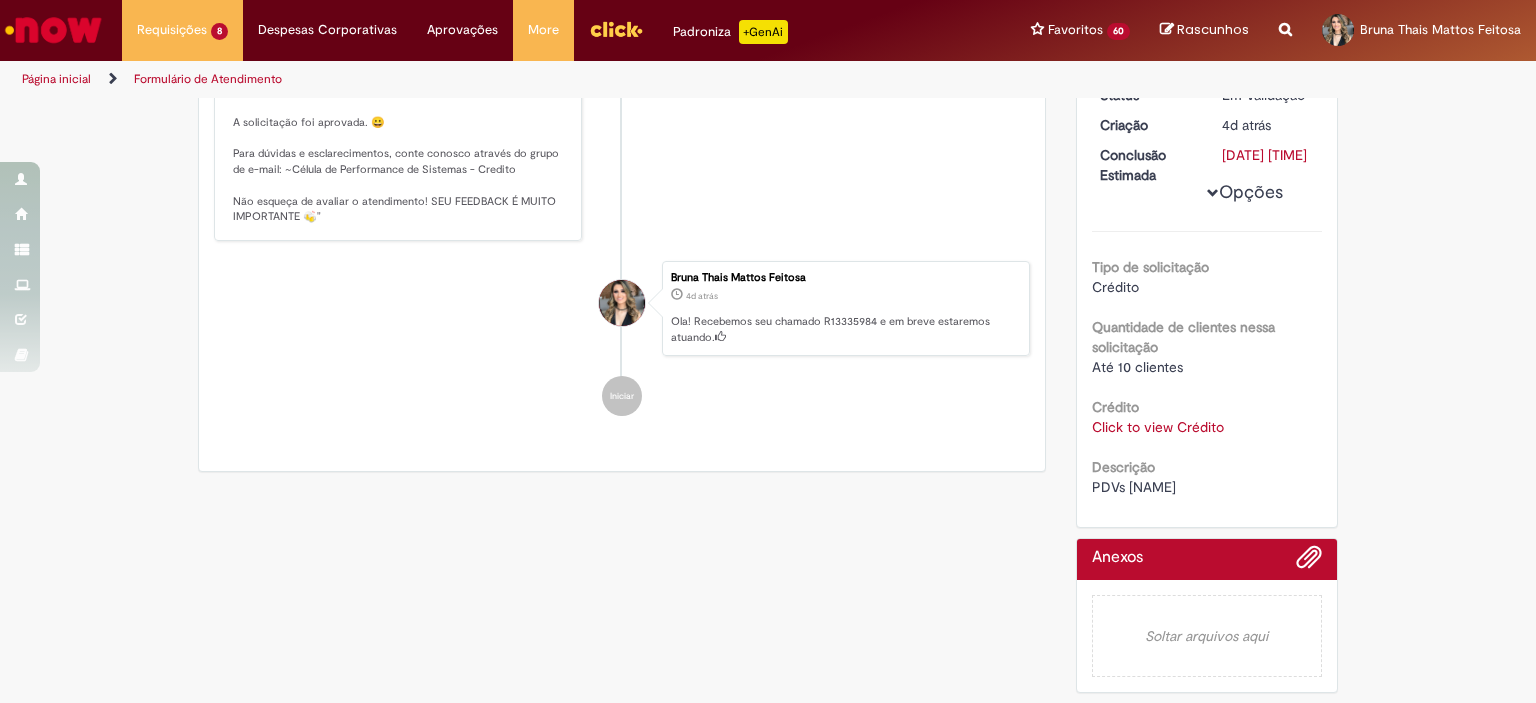 scroll, scrollTop: 238, scrollLeft: 0, axis: vertical 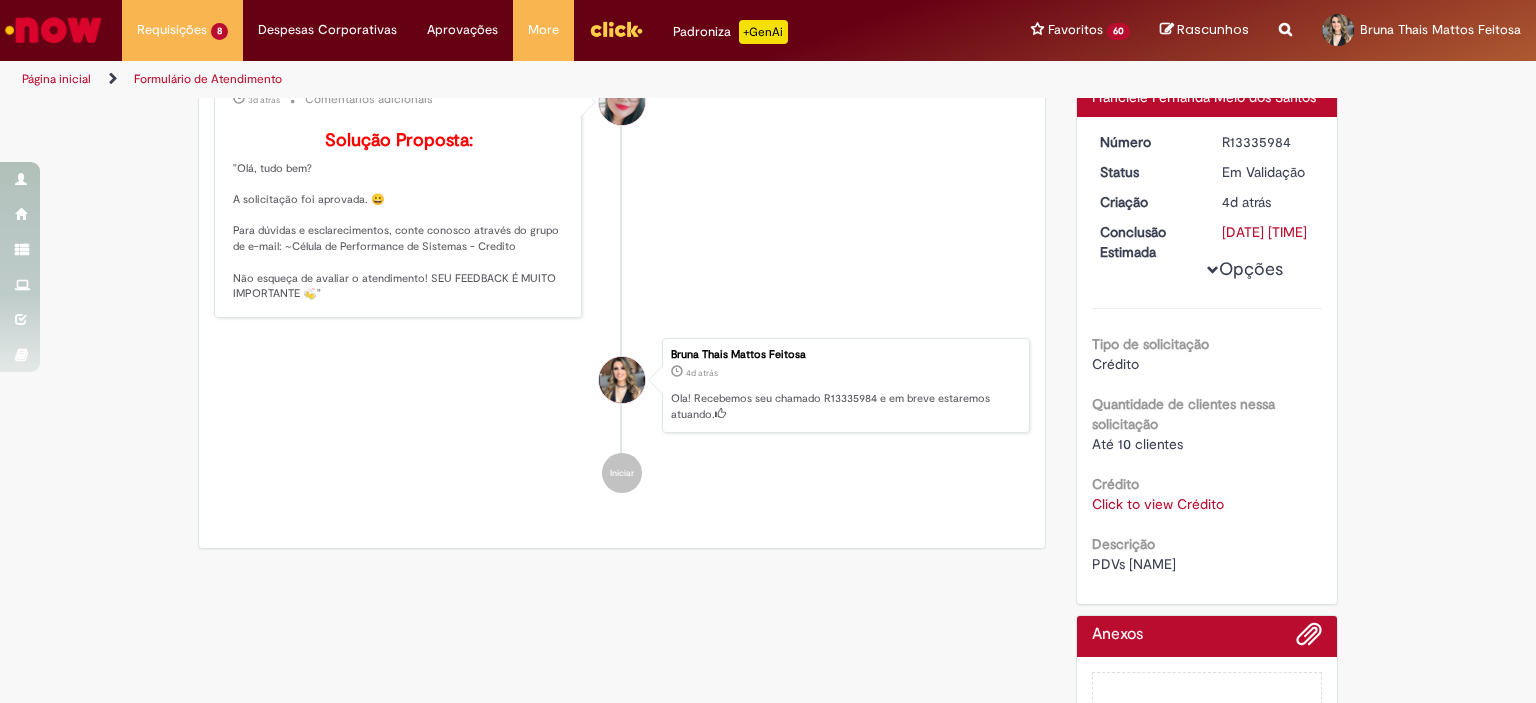 click on "Crédito" at bounding box center (1115, 484) 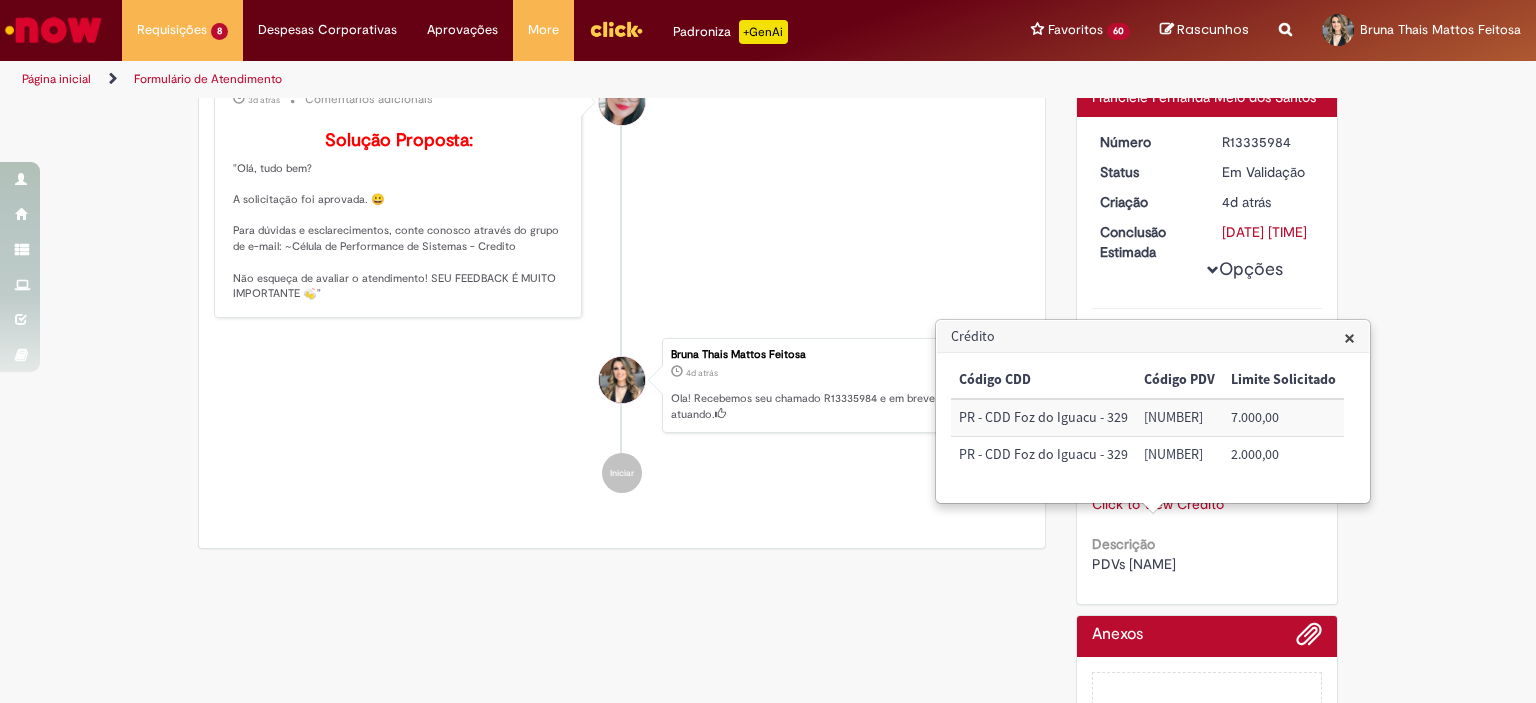 click on "[NUMBER]" at bounding box center [1179, 417] 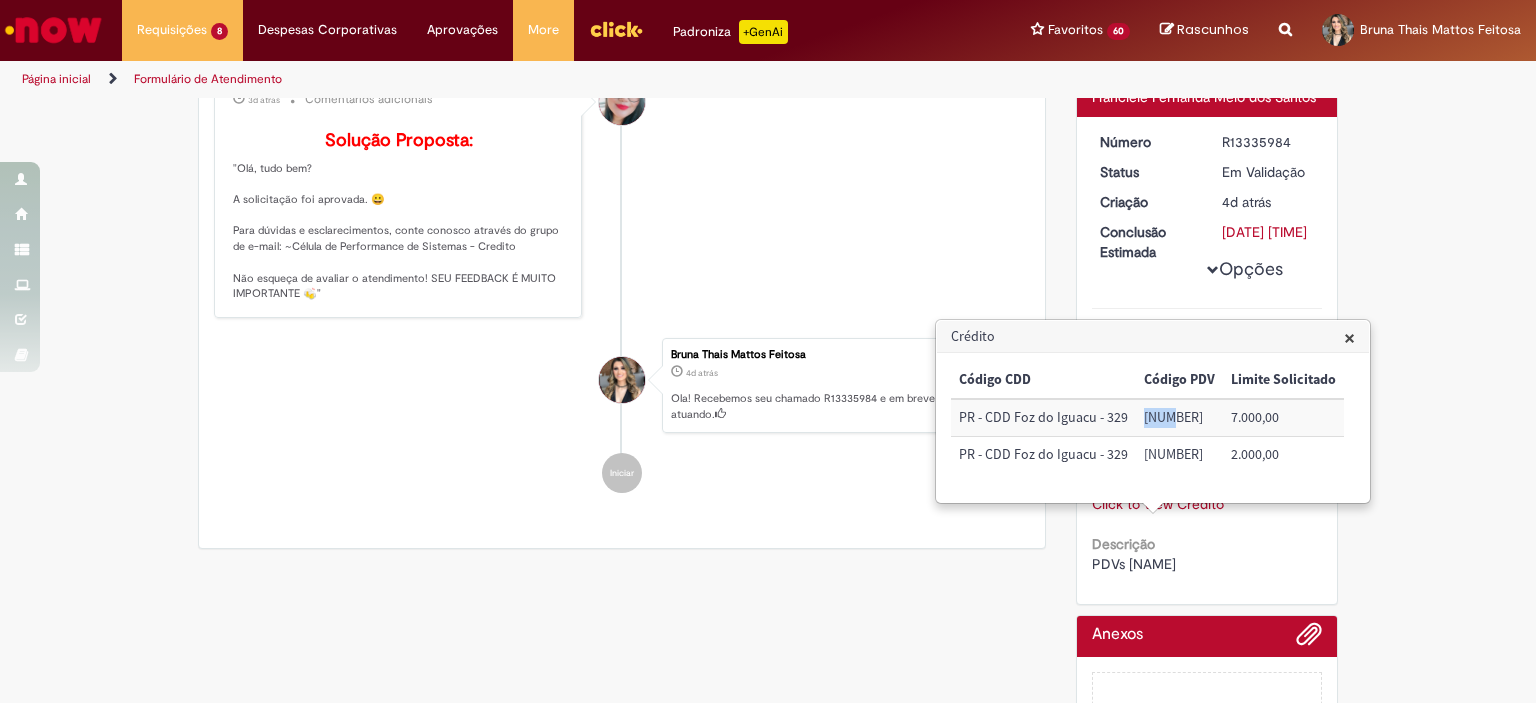click on "[NUMBER]" at bounding box center [1179, 417] 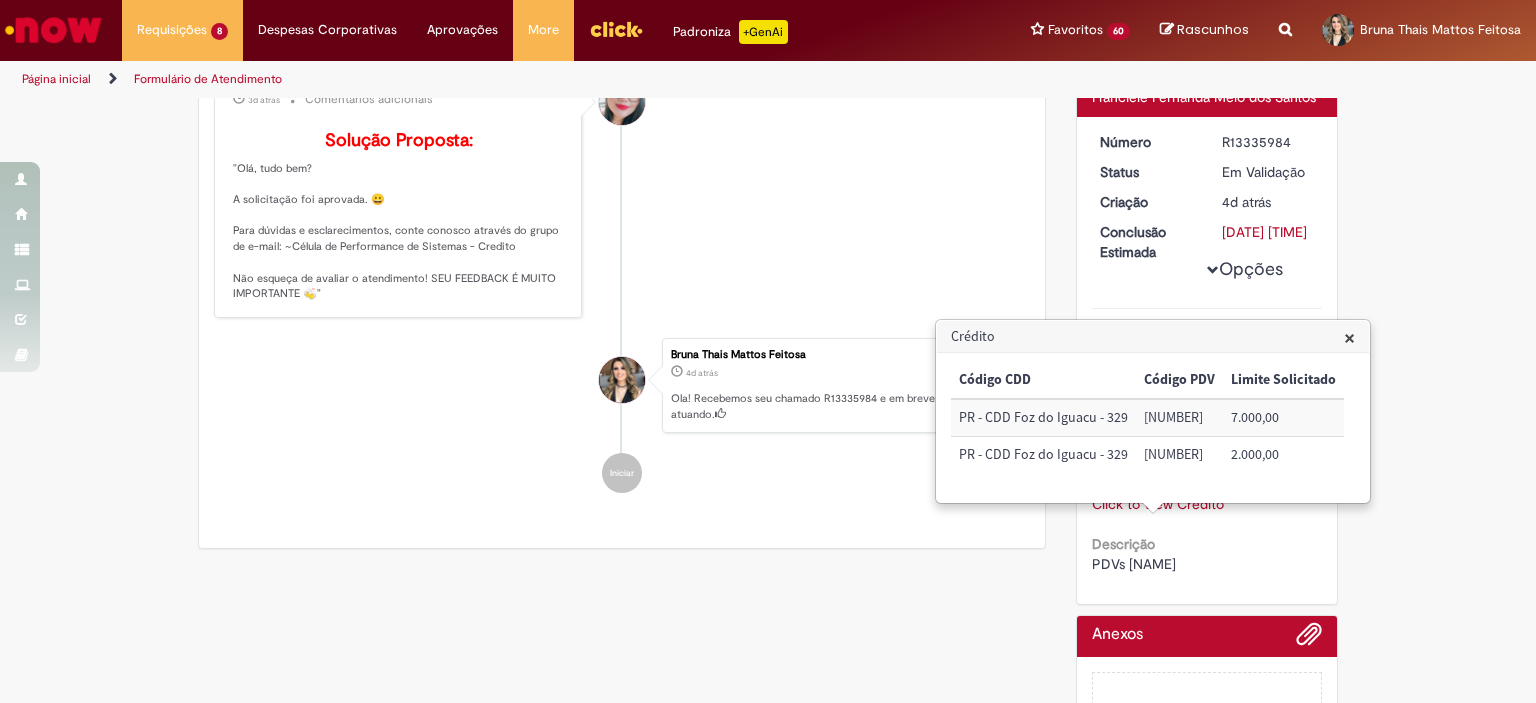 click on "[NUMBER]" at bounding box center [1179, 455] 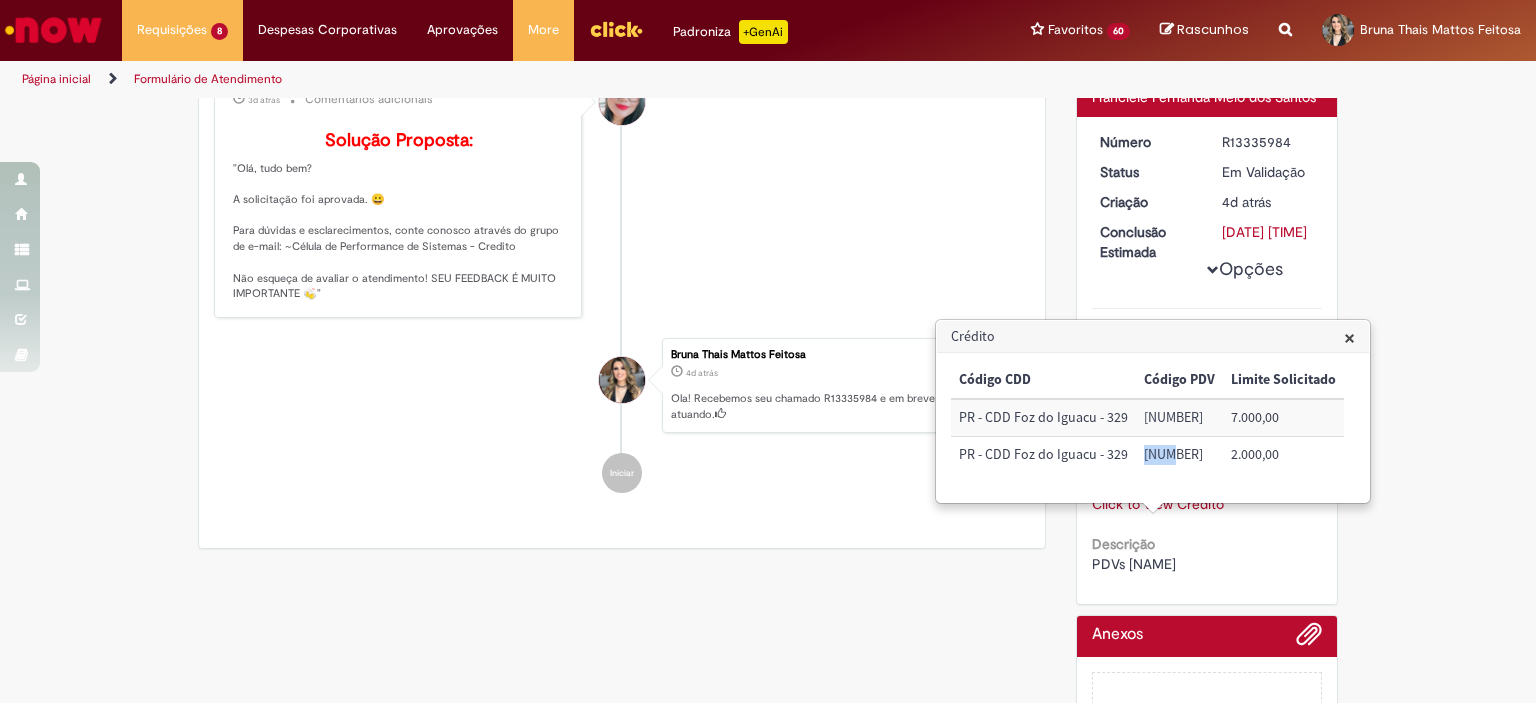 click on "[NUMBER]" at bounding box center [1179, 455] 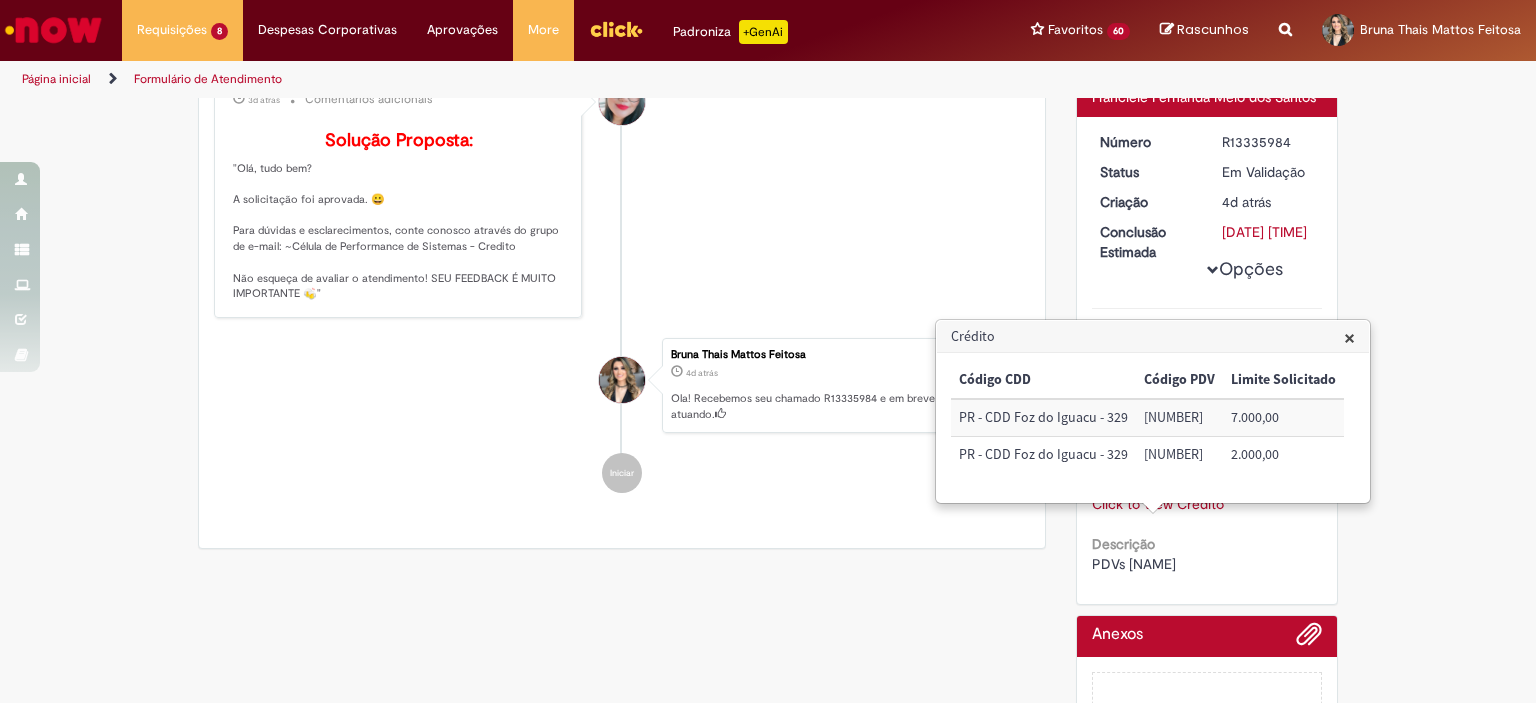 click on "[FIRST] [LAST]
3d atrás 3 dias atrás     Comentários adicionais
Solução Proposta:
"Olá, tudo bem?
A solicitação foi aprovada. 😀
Para dúvidas e esclarecimentos, conte conosco através do grupo de e-mail: ~Célula de Performance de Sistemas - Credito
Não esqueça de avaliar o atendimento! SEU FEEDBACK É MUITO IMPORTANTE 🍻"" at bounding box center [622, 189] 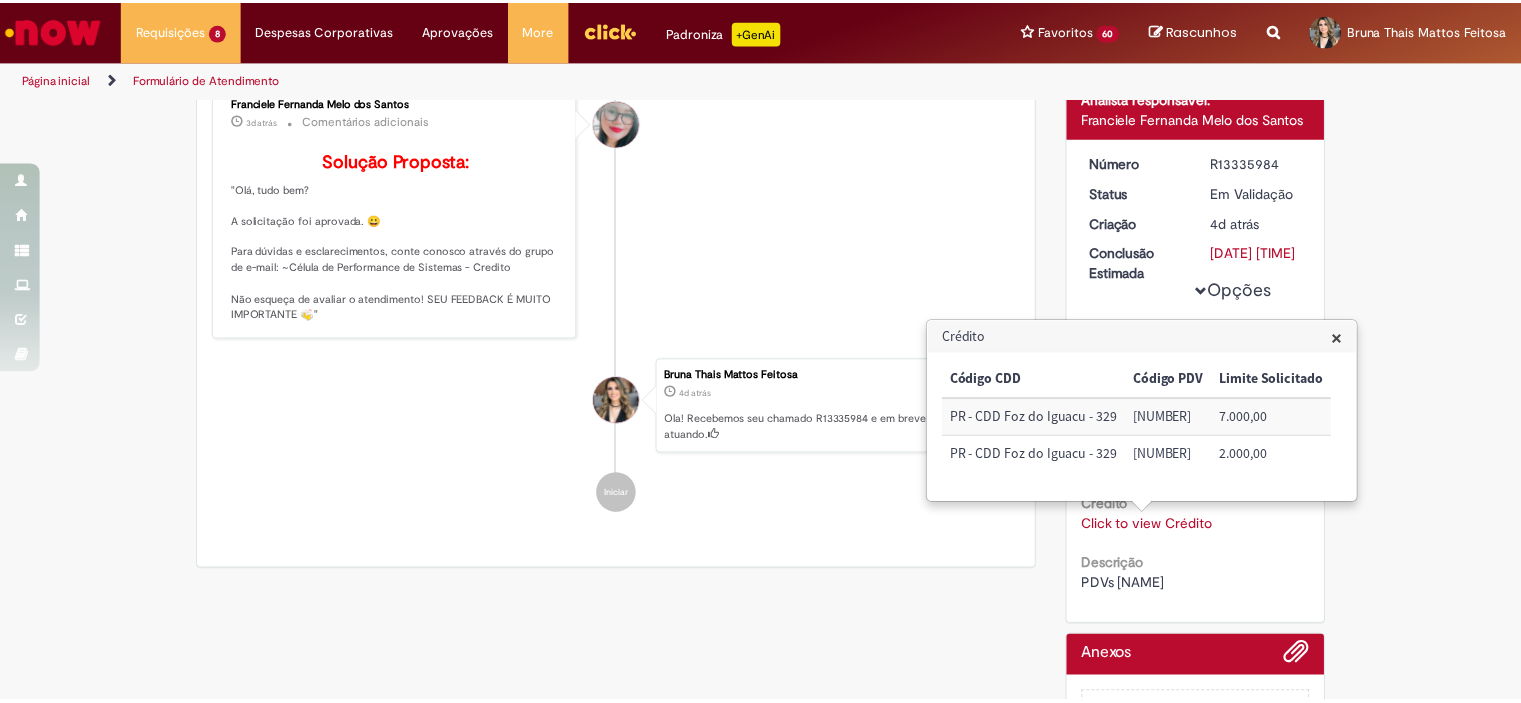 scroll, scrollTop: 0, scrollLeft: 0, axis: both 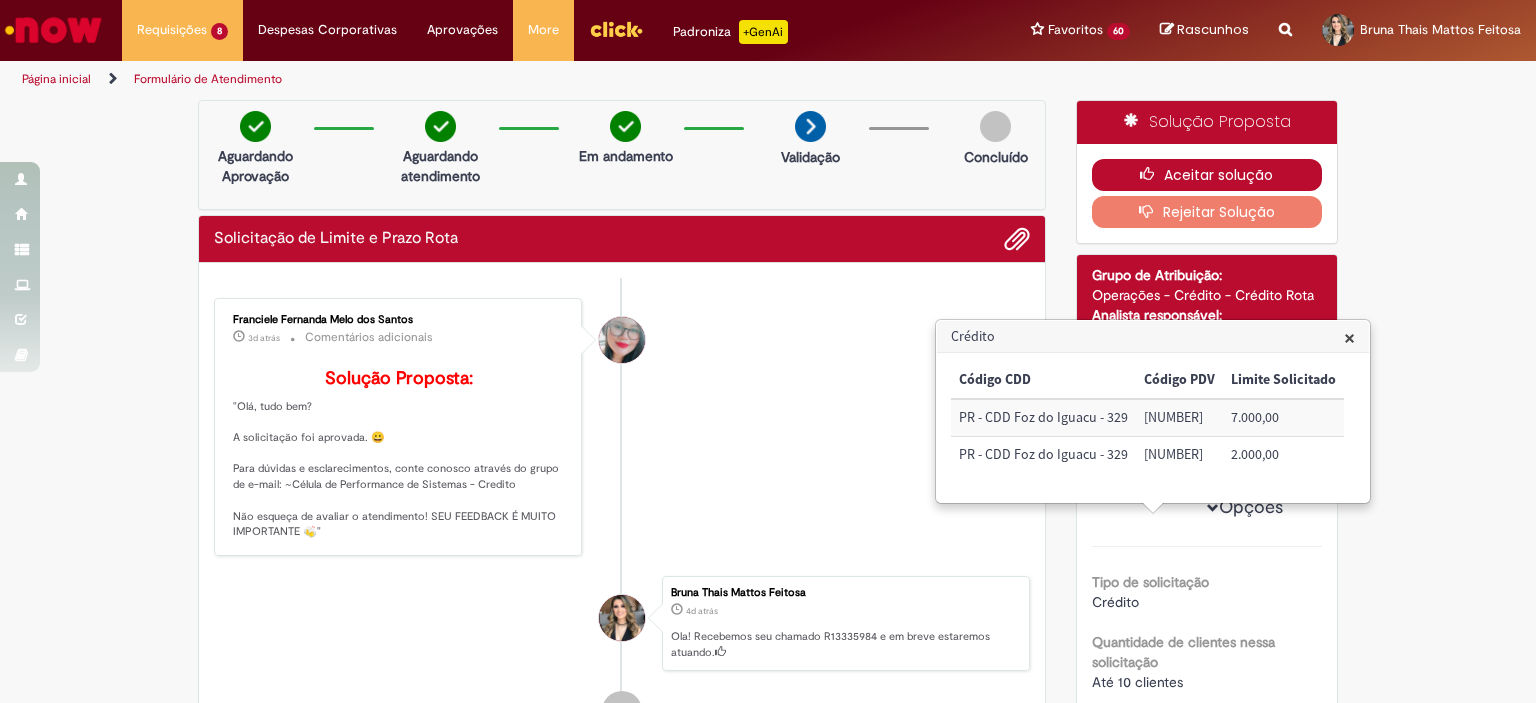 click on "Aceitar solução" at bounding box center [1207, 175] 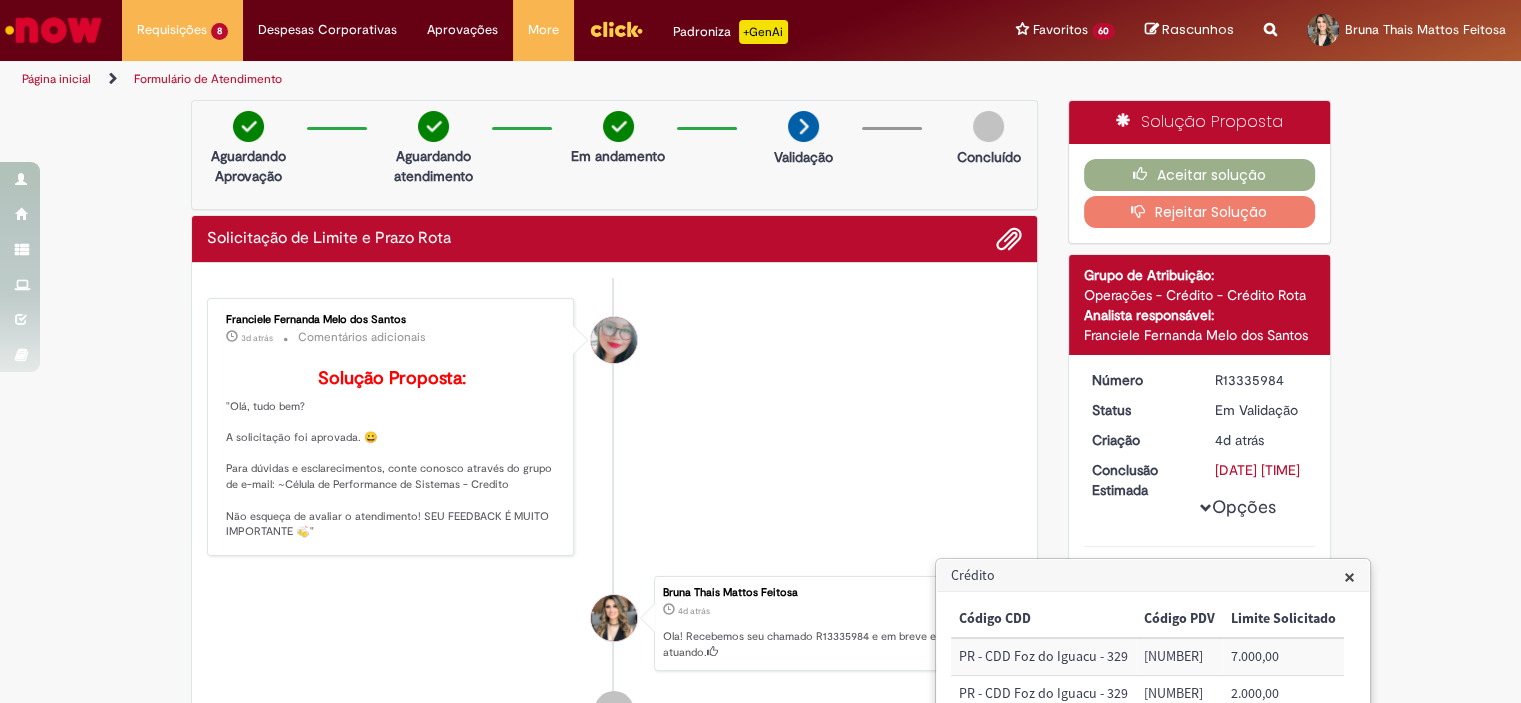 click on "×" at bounding box center [1349, 576] 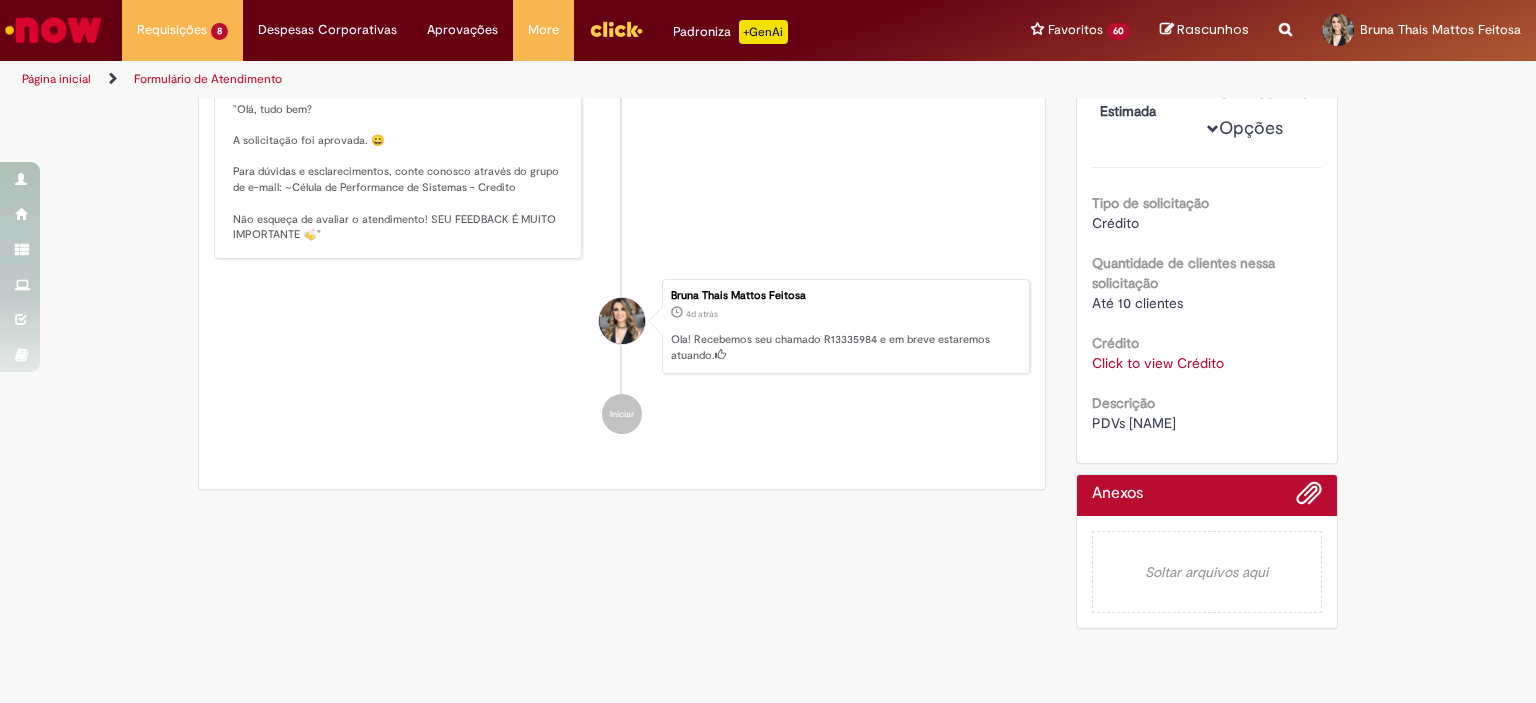 scroll, scrollTop: 325, scrollLeft: 0, axis: vertical 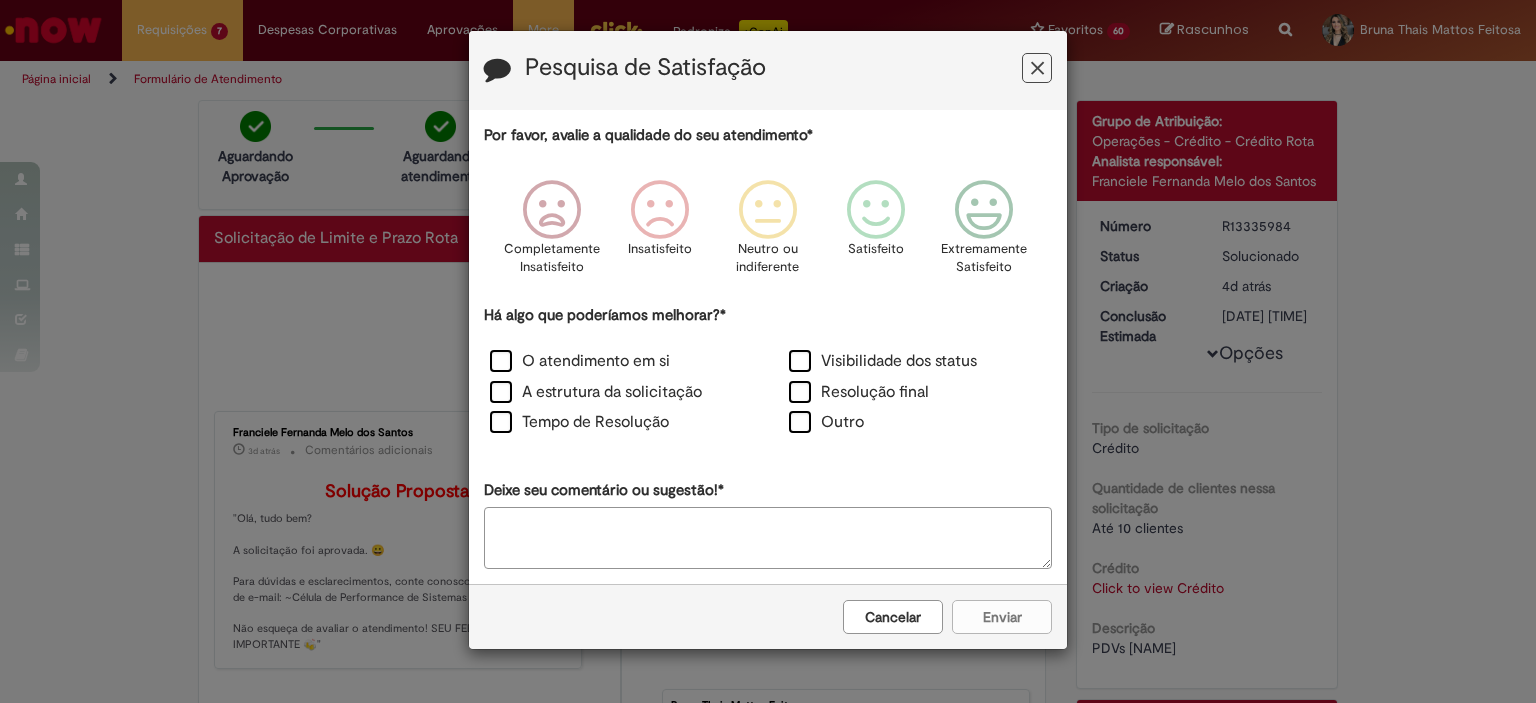 drag, startPoint x: 1042, startPoint y: 79, endPoint x: 1001, endPoint y: 86, distance: 41.59327 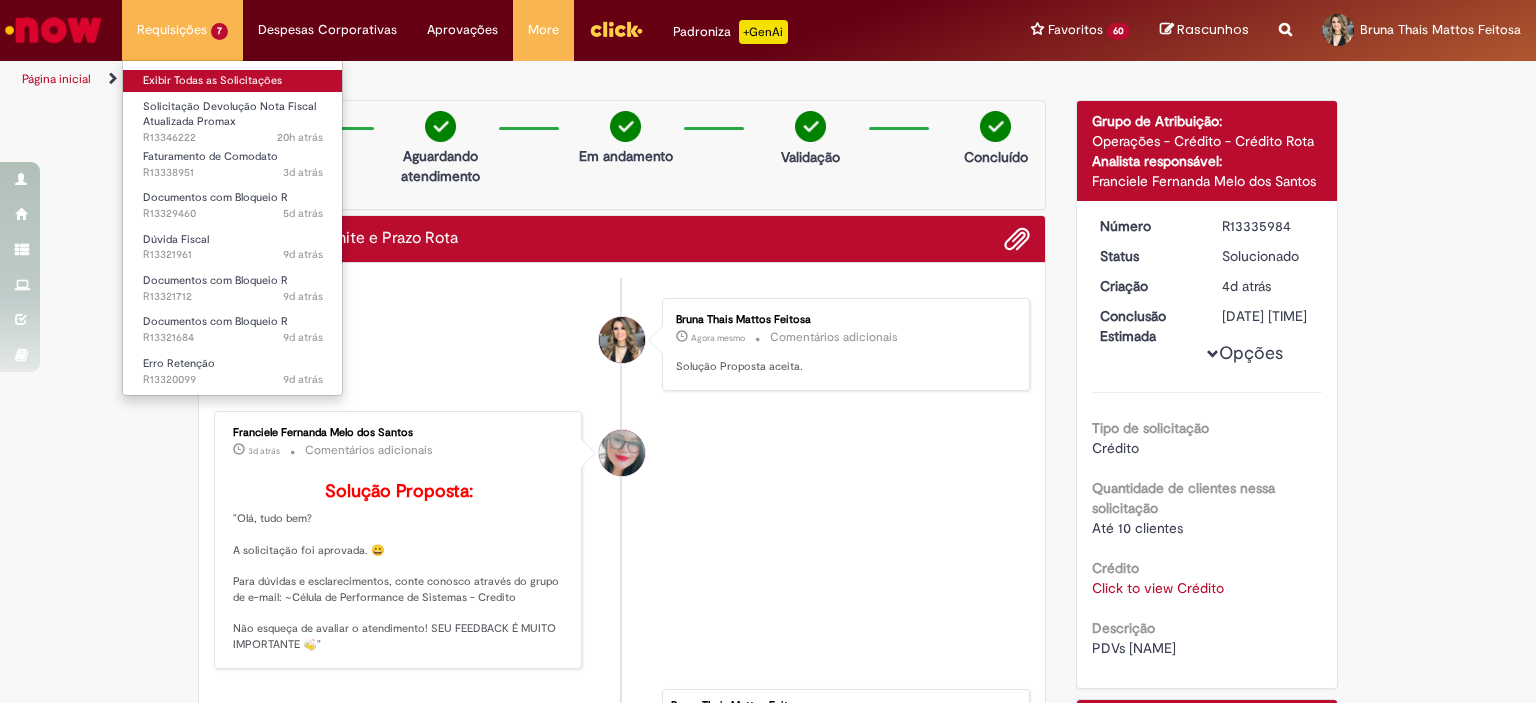 click on "Exibir Todas as Solicitações" at bounding box center [233, 81] 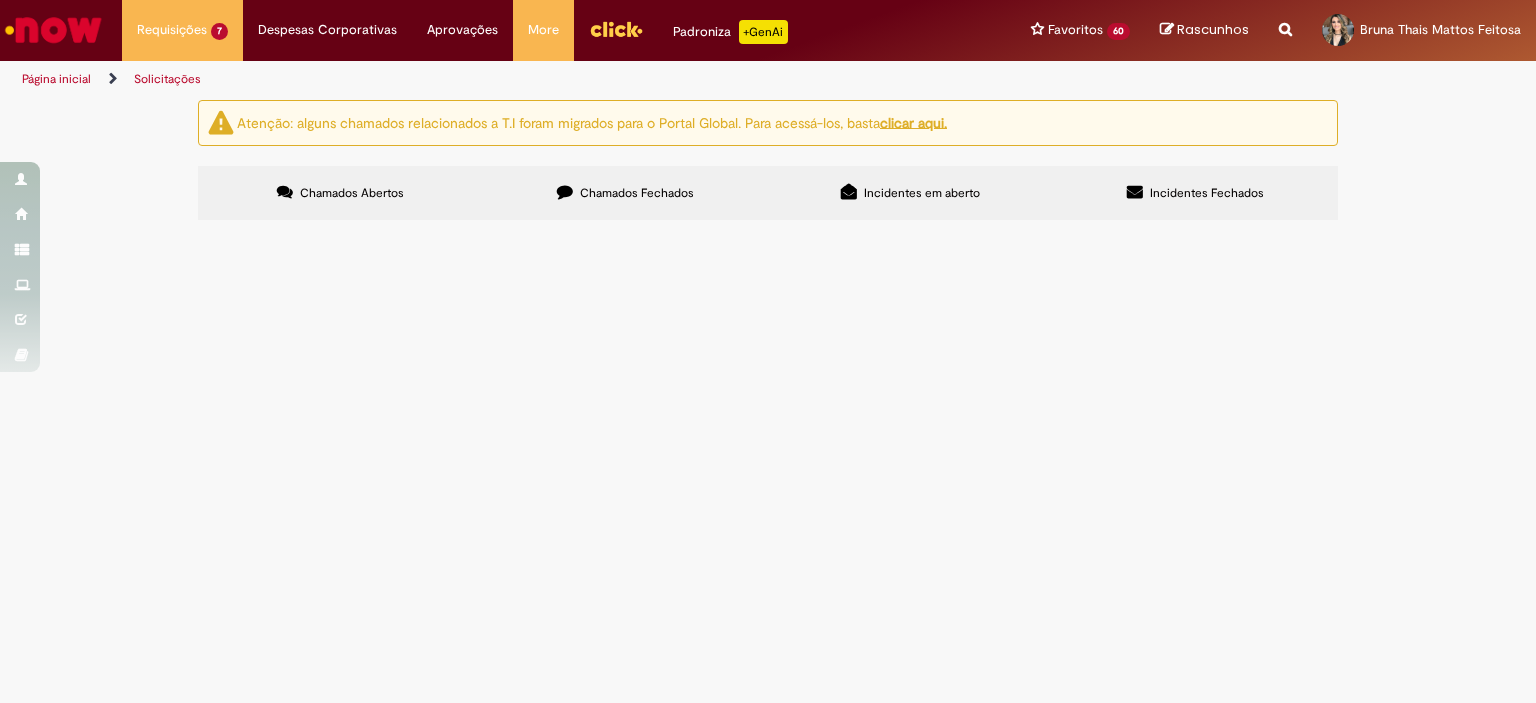 scroll, scrollTop: 100, scrollLeft: 0, axis: vertical 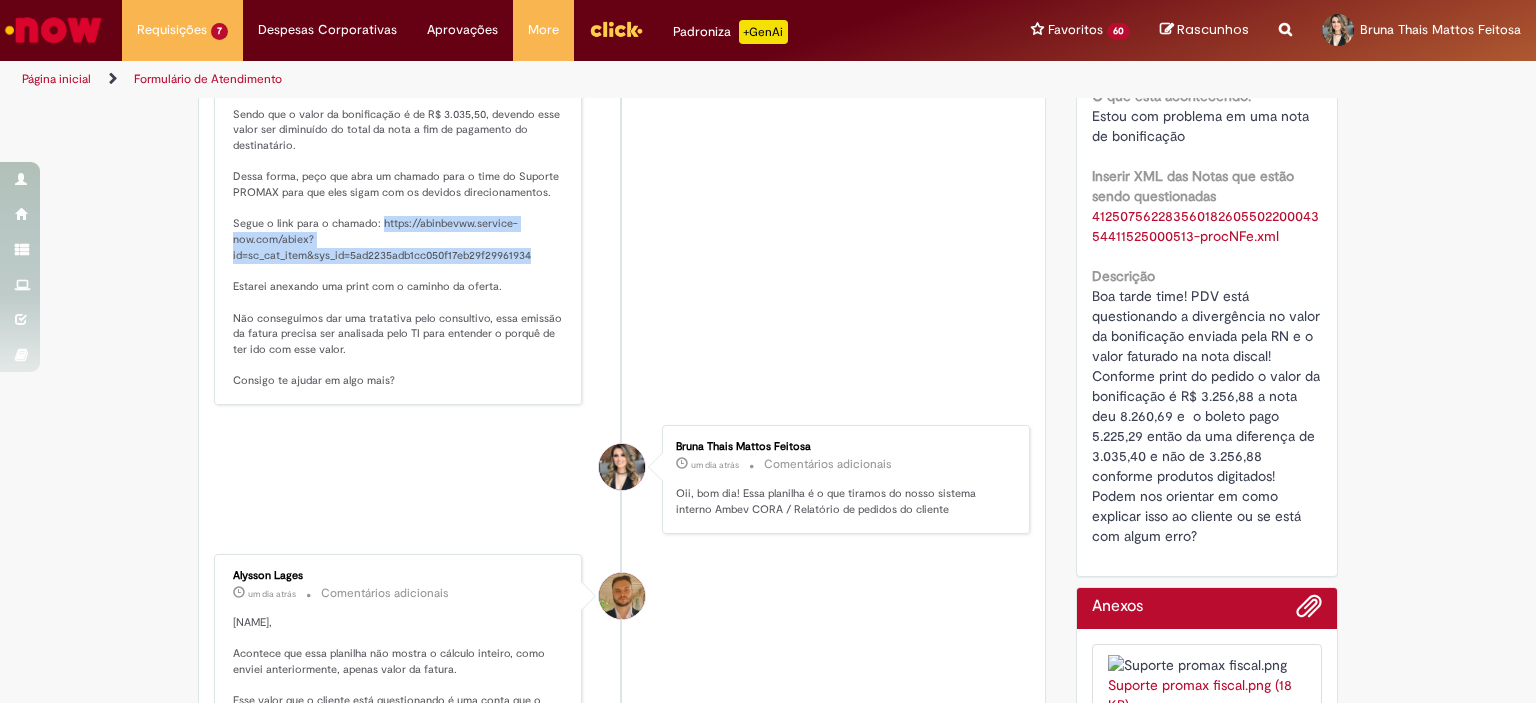 drag, startPoint x: 371, startPoint y: 461, endPoint x: 844, endPoint y: 139, distance: 572.20013 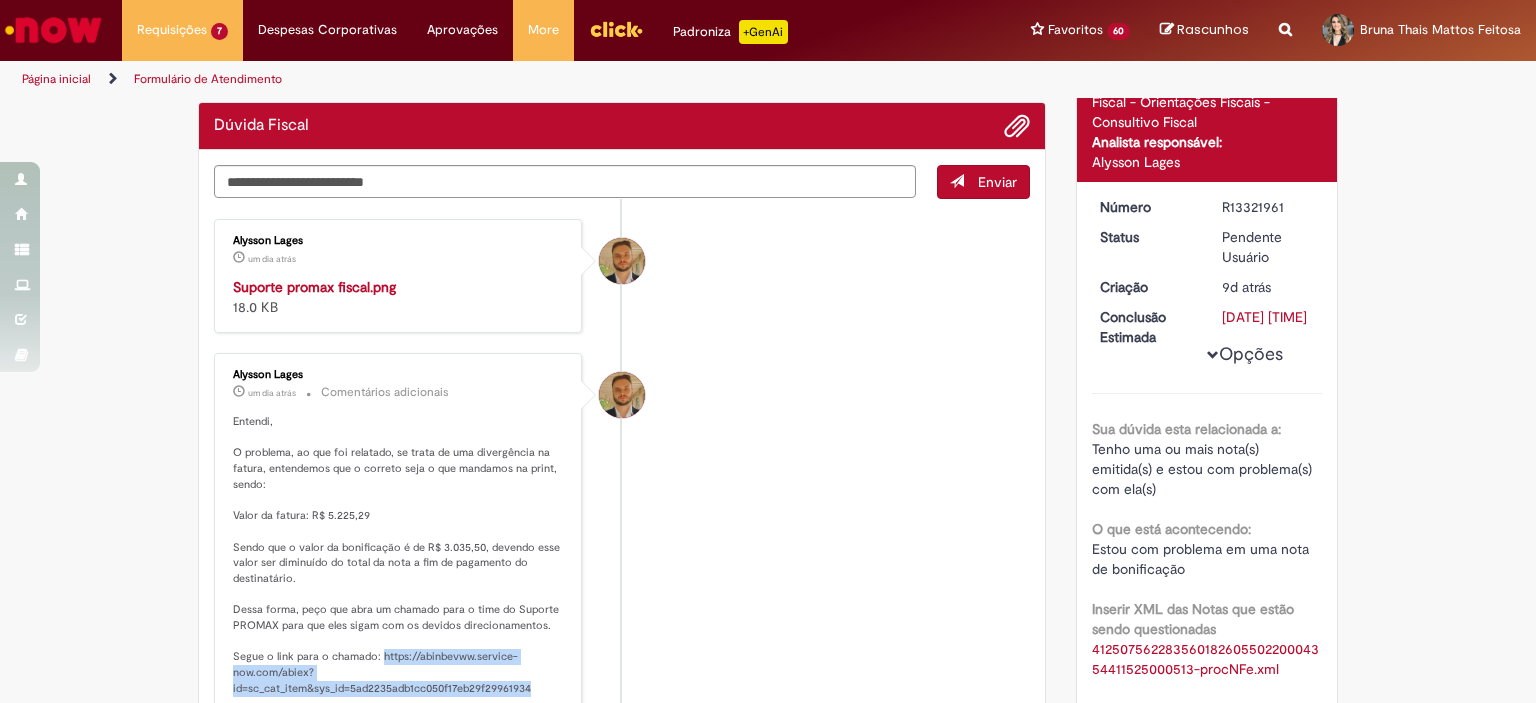 scroll, scrollTop: 286, scrollLeft: 0, axis: vertical 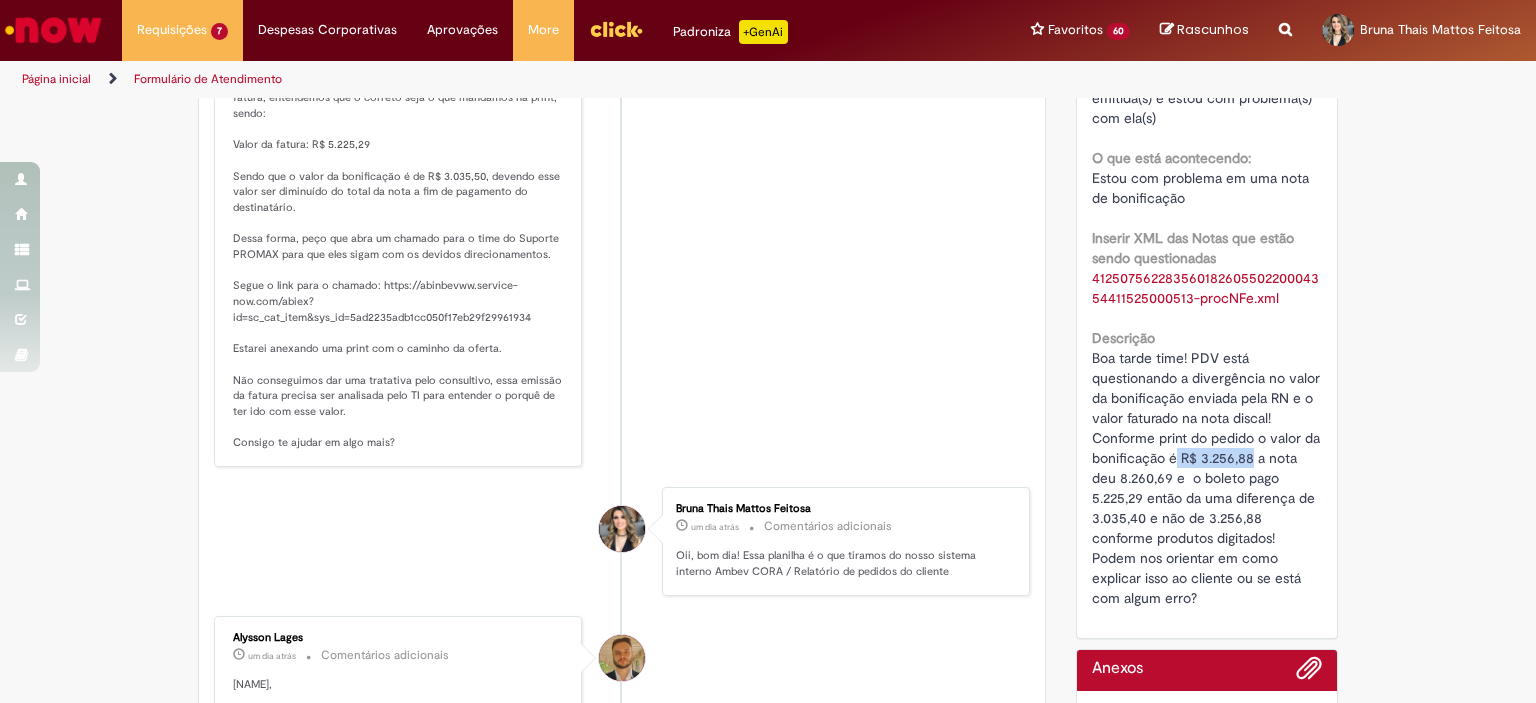 drag, startPoint x: 1169, startPoint y: 451, endPoint x: 697, endPoint y: 171, distance: 548.8023 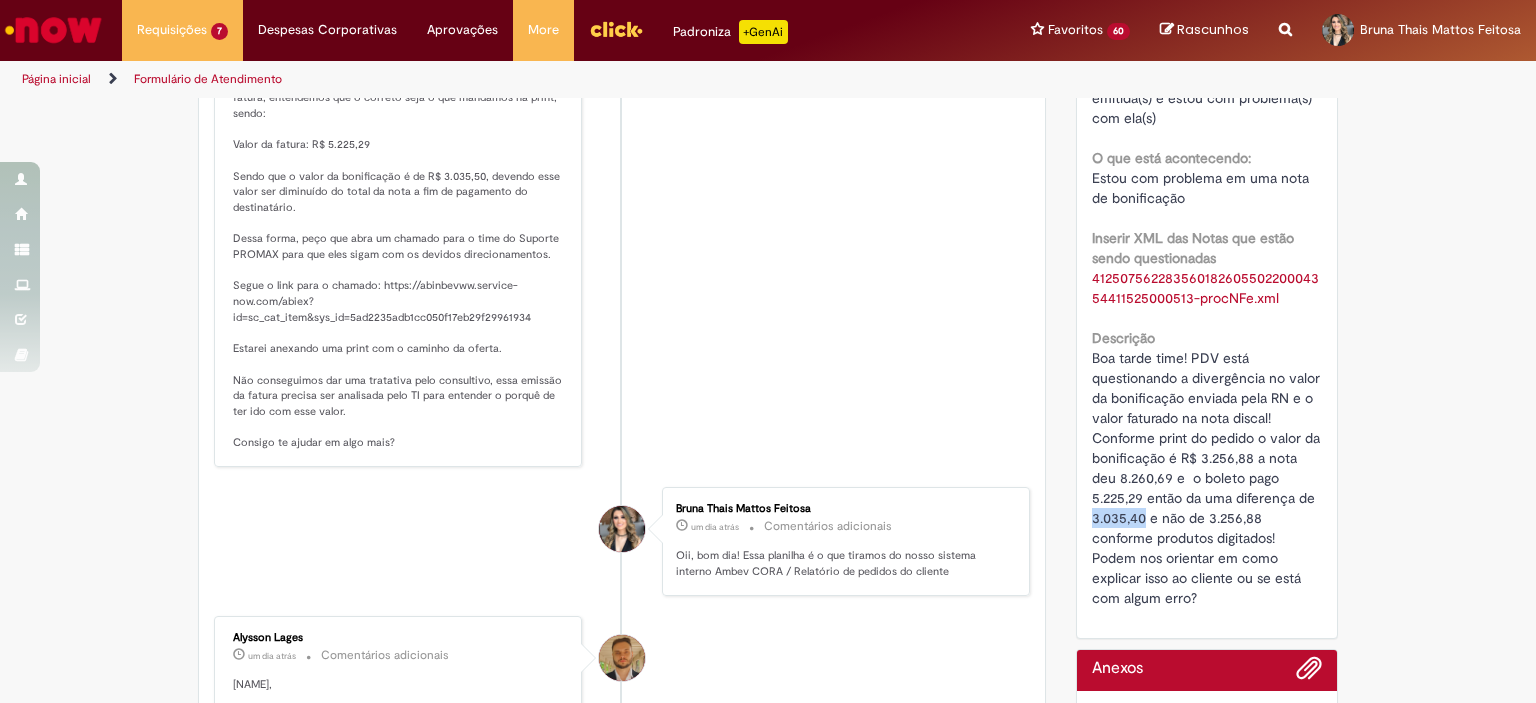 drag, startPoint x: 1085, startPoint y: 510, endPoint x: 1137, endPoint y: 512, distance: 52.03845 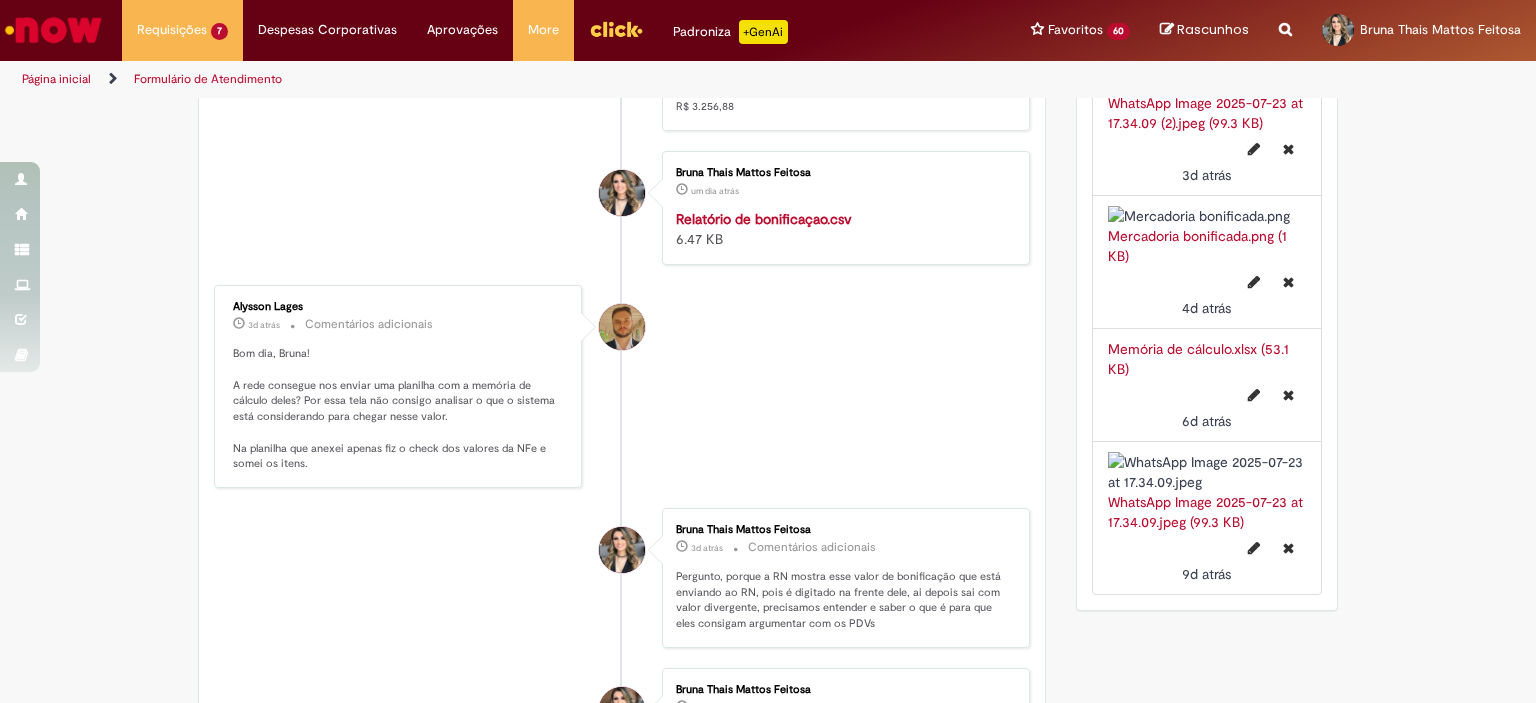 scroll, scrollTop: 1565, scrollLeft: 0, axis: vertical 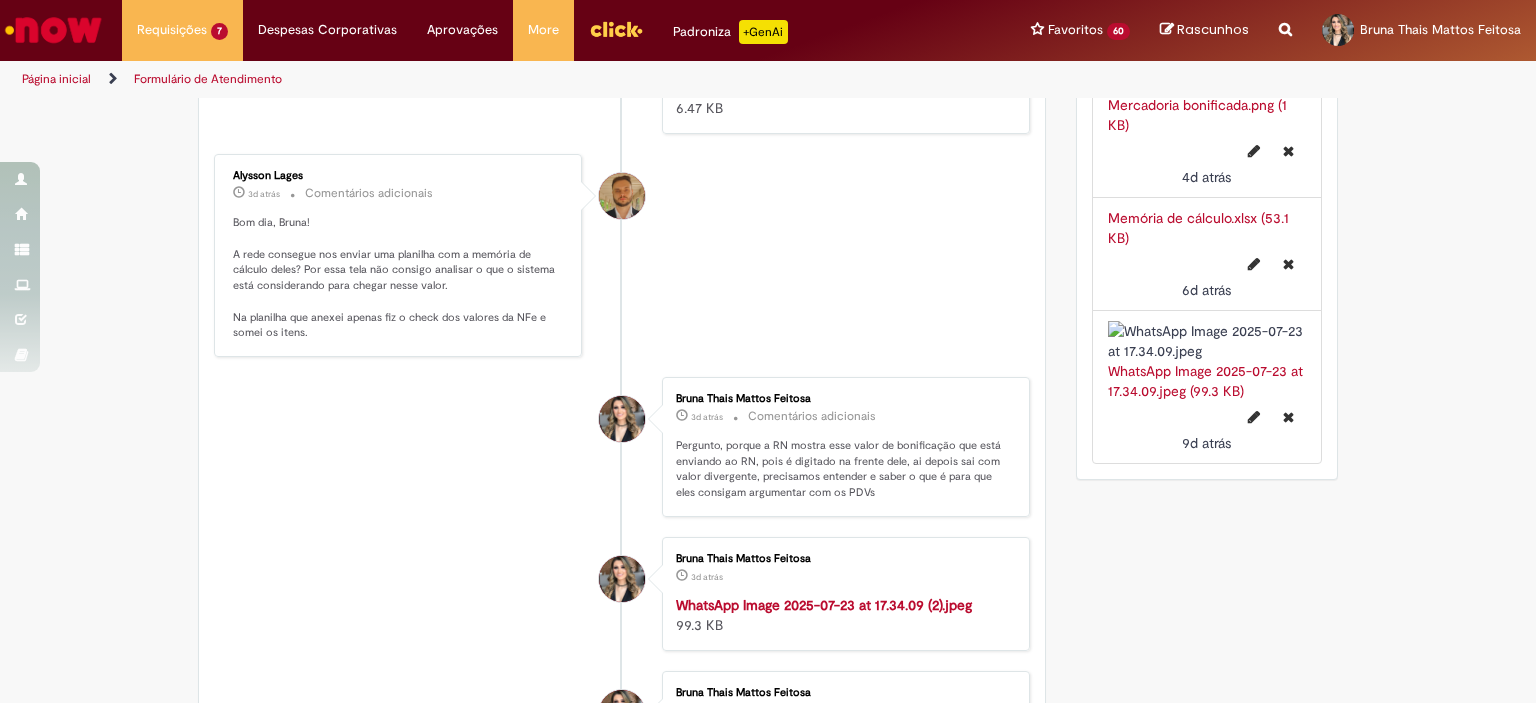 click on "Relatório de bonificaçao.csv" at bounding box center (764, 88) 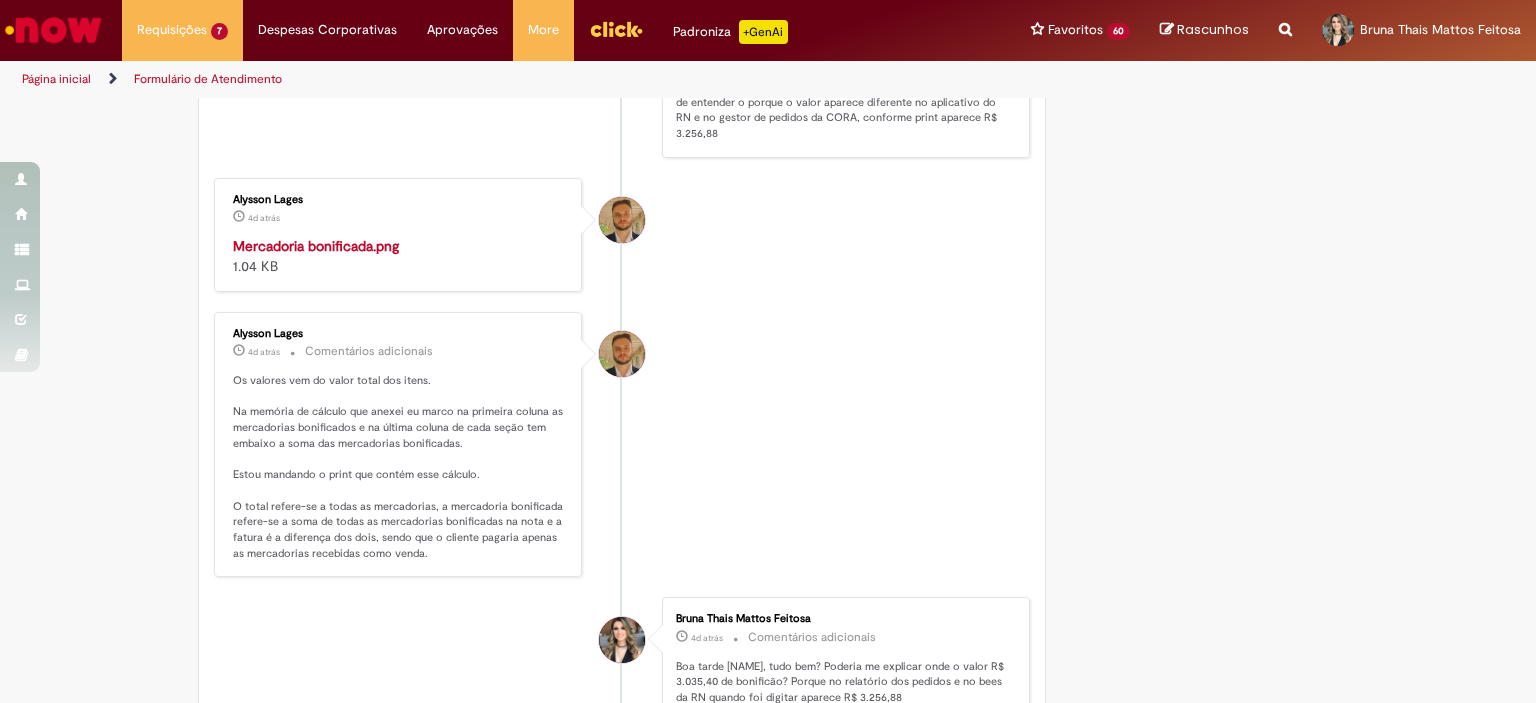 scroll, scrollTop: 2237, scrollLeft: 0, axis: vertical 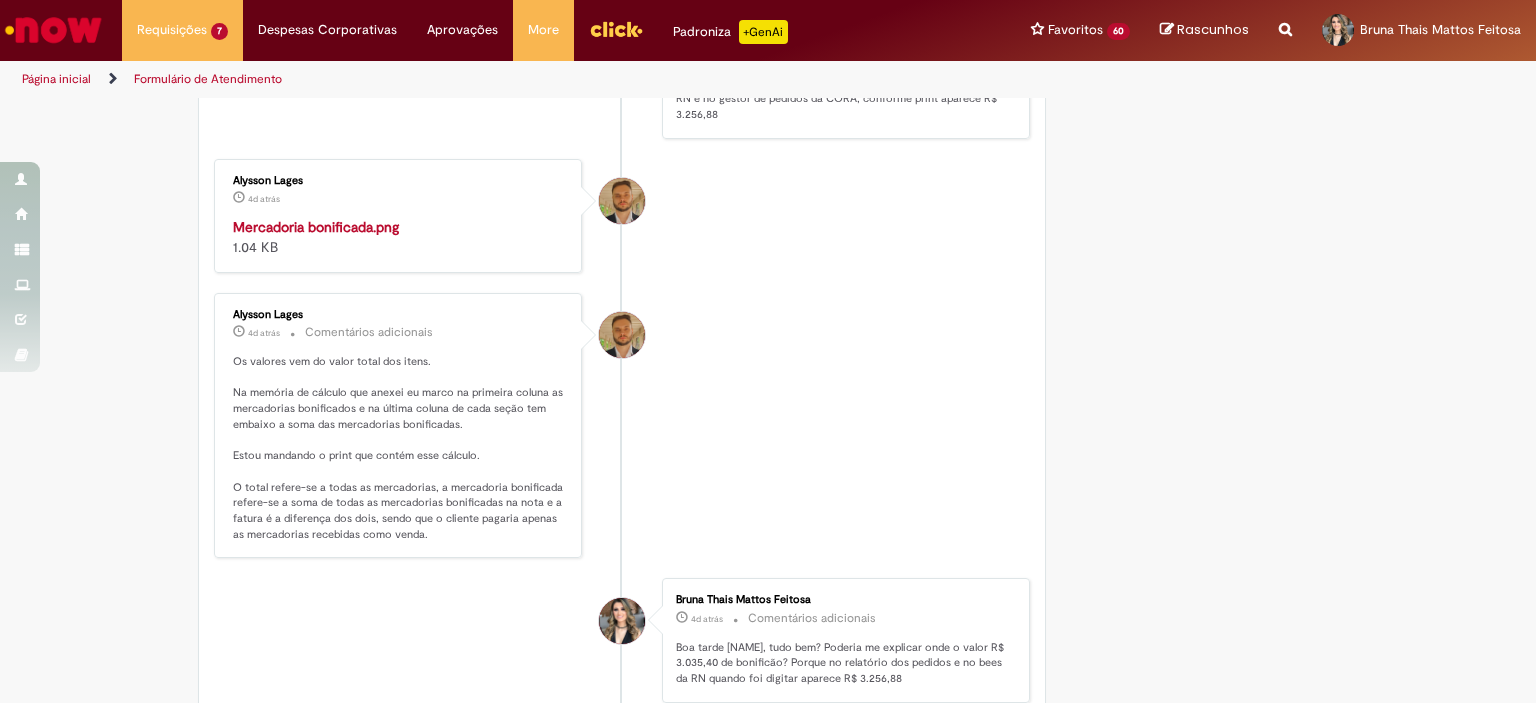 click on "WhatsApp Image 2025-07-23 at 17.34.09 (2).jpeg" at bounding box center (824, -67) 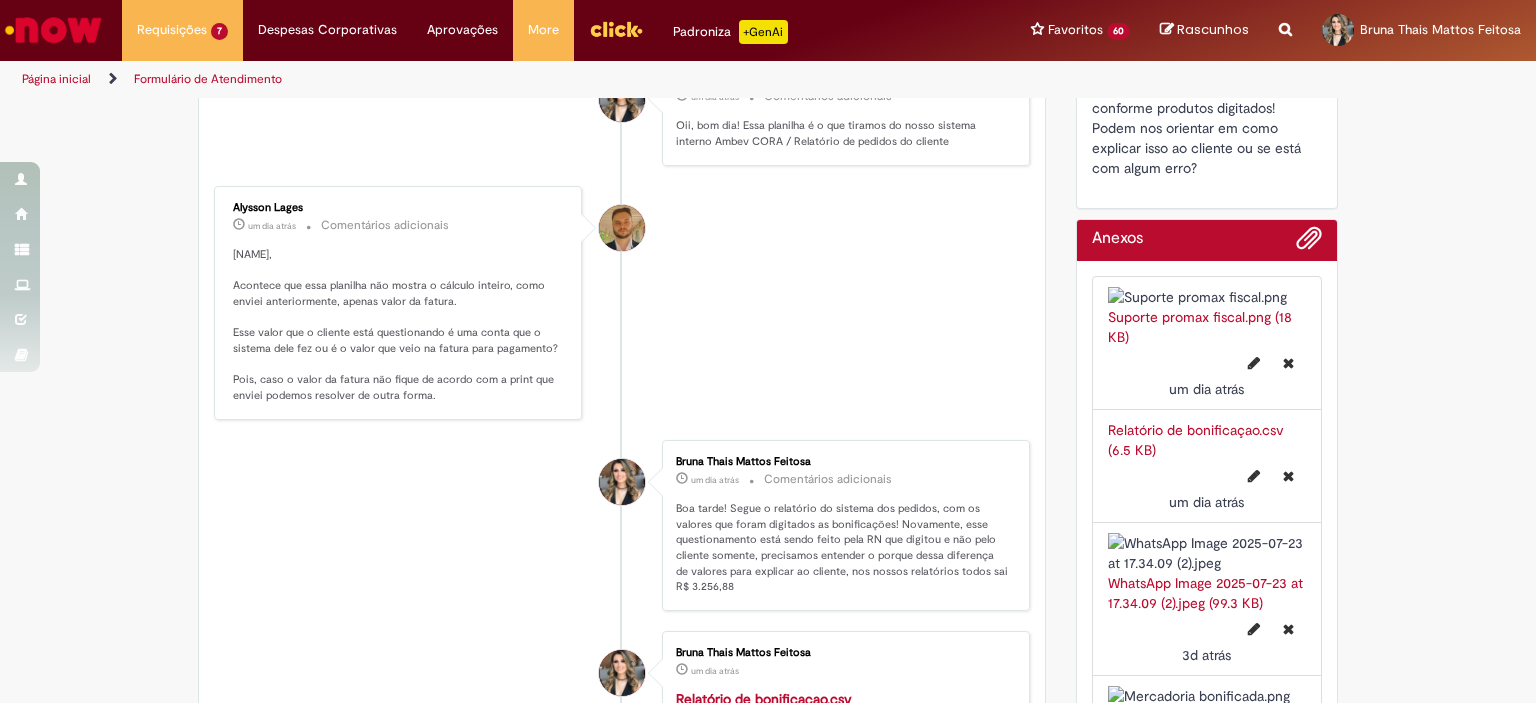scroll, scrollTop: 625, scrollLeft: 0, axis: vertical 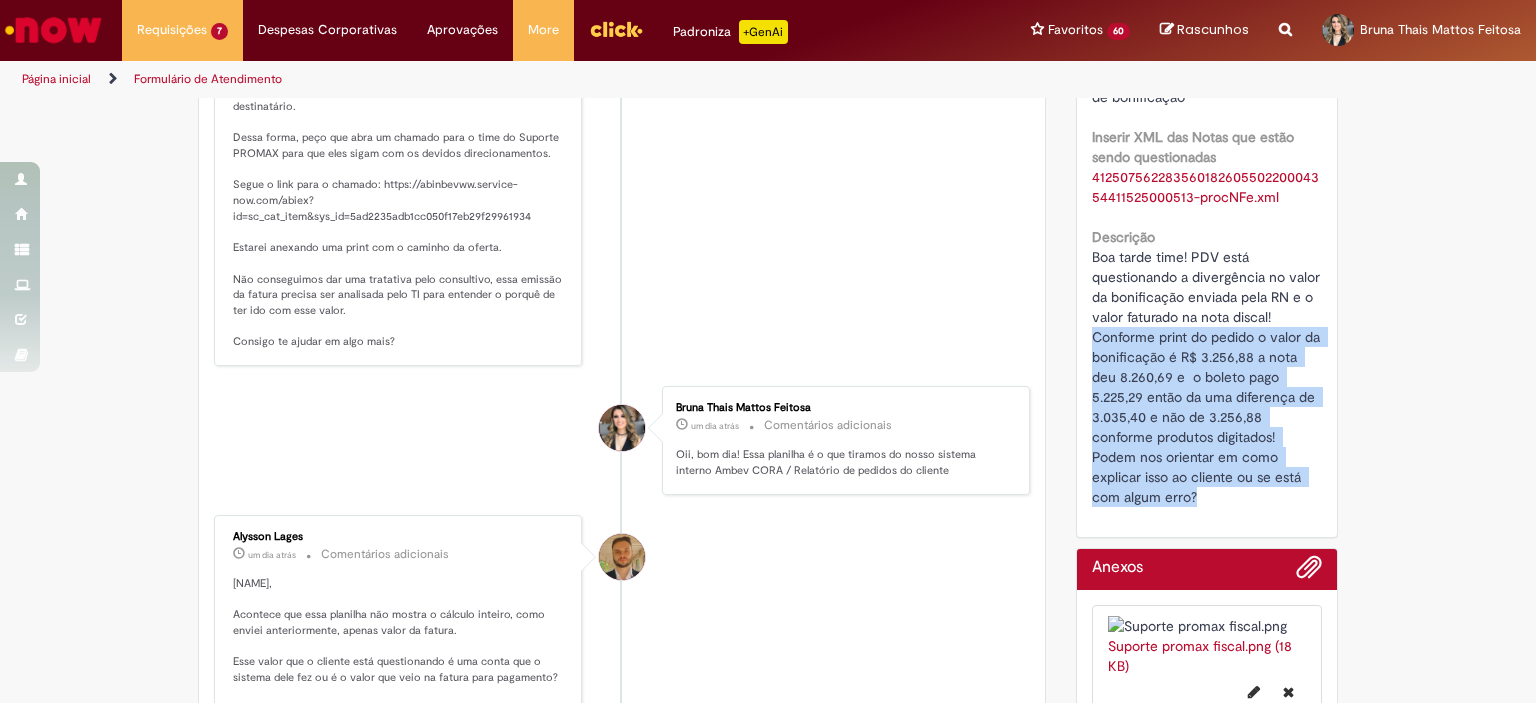 drag, startPoint x: 1086, startPoint y: 335, endPoint x: 1225, endPoint y: 500, distance: 215.74522 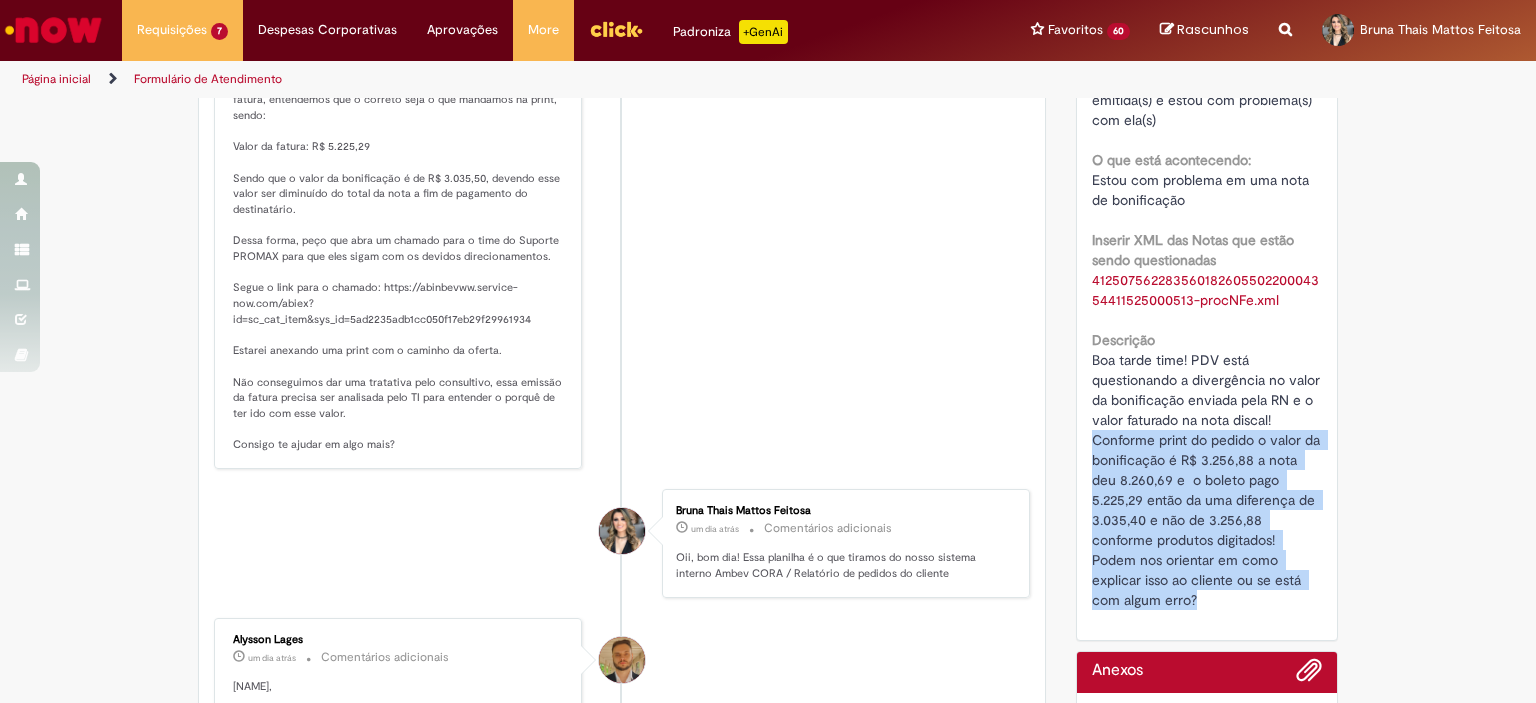 scroll, scrollTop: 0, scrollLeft: 0, axis: both 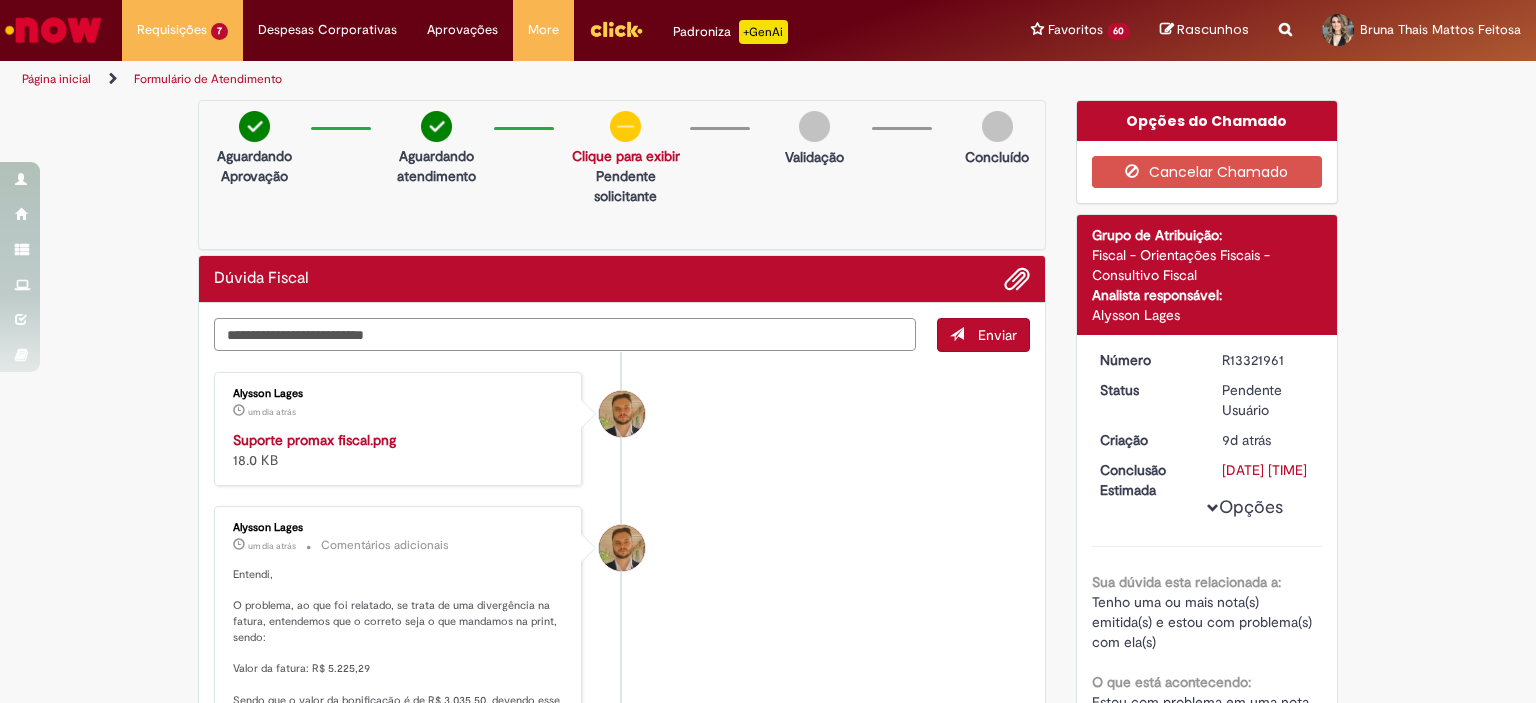 click at bounding box center [565, 335] 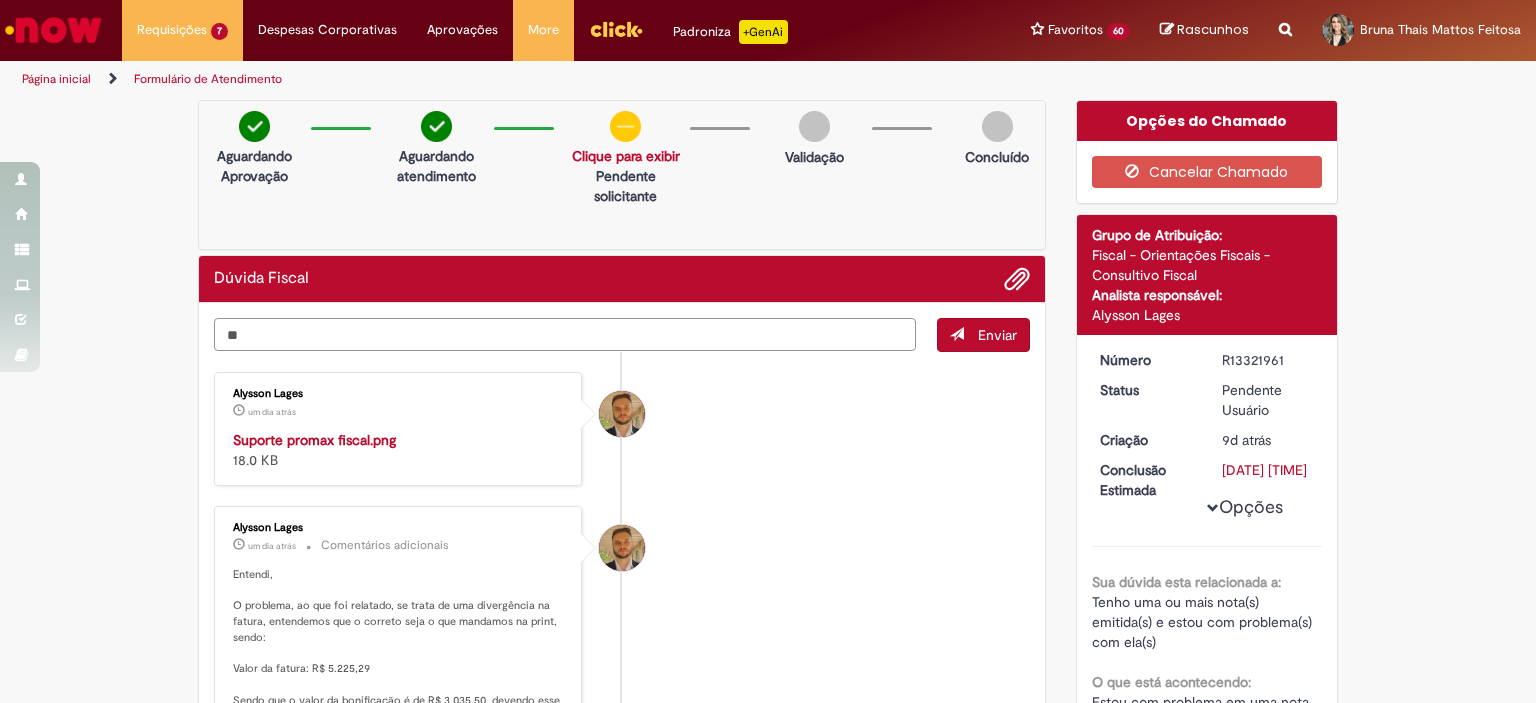 type on "*" 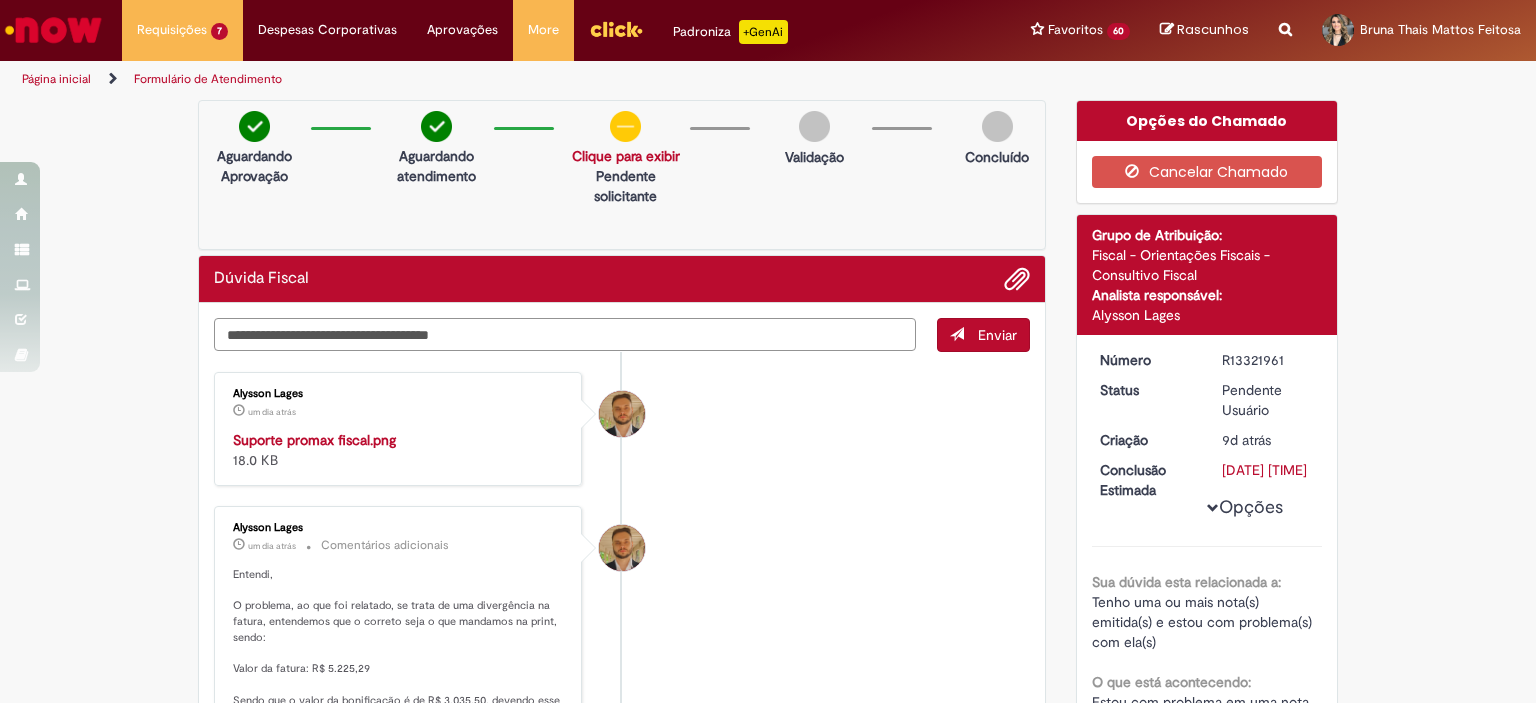 type on "**********" 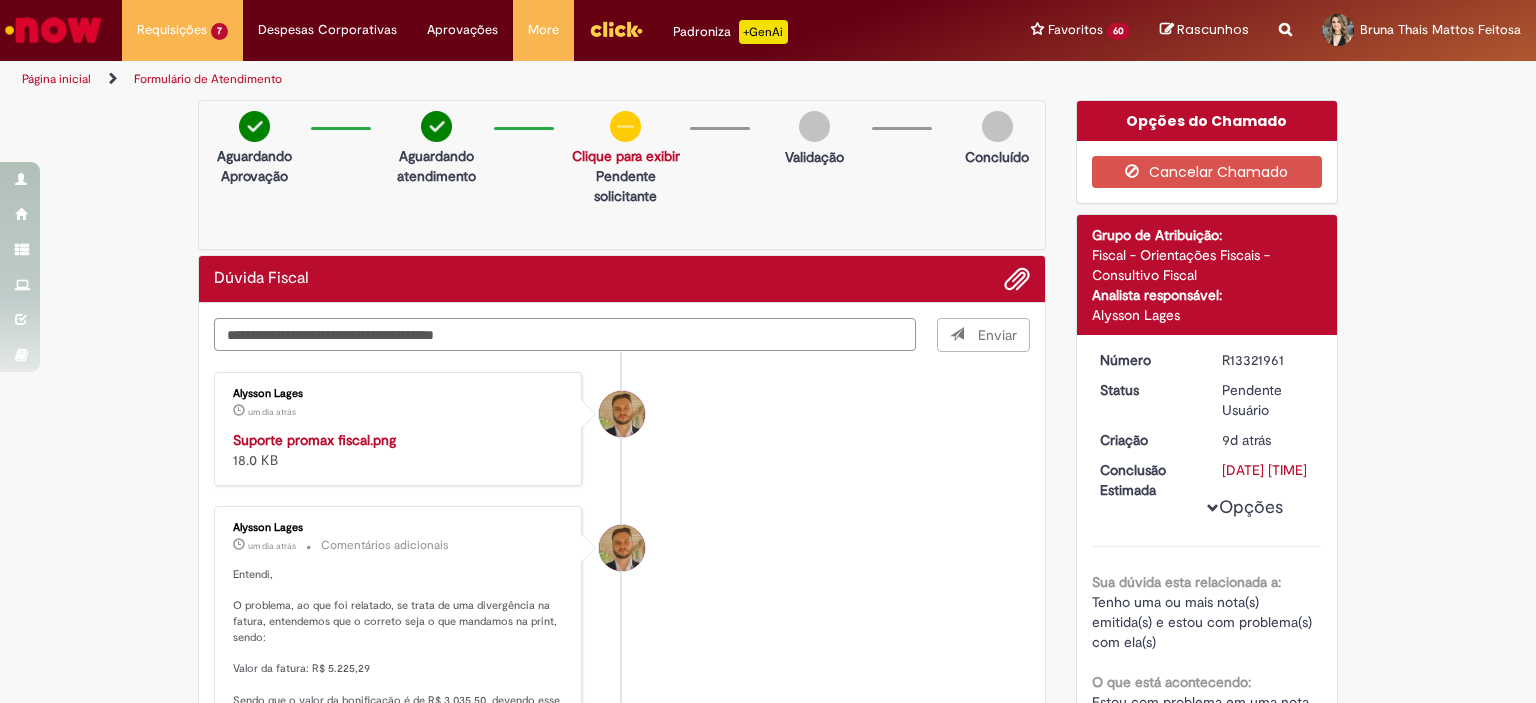 type 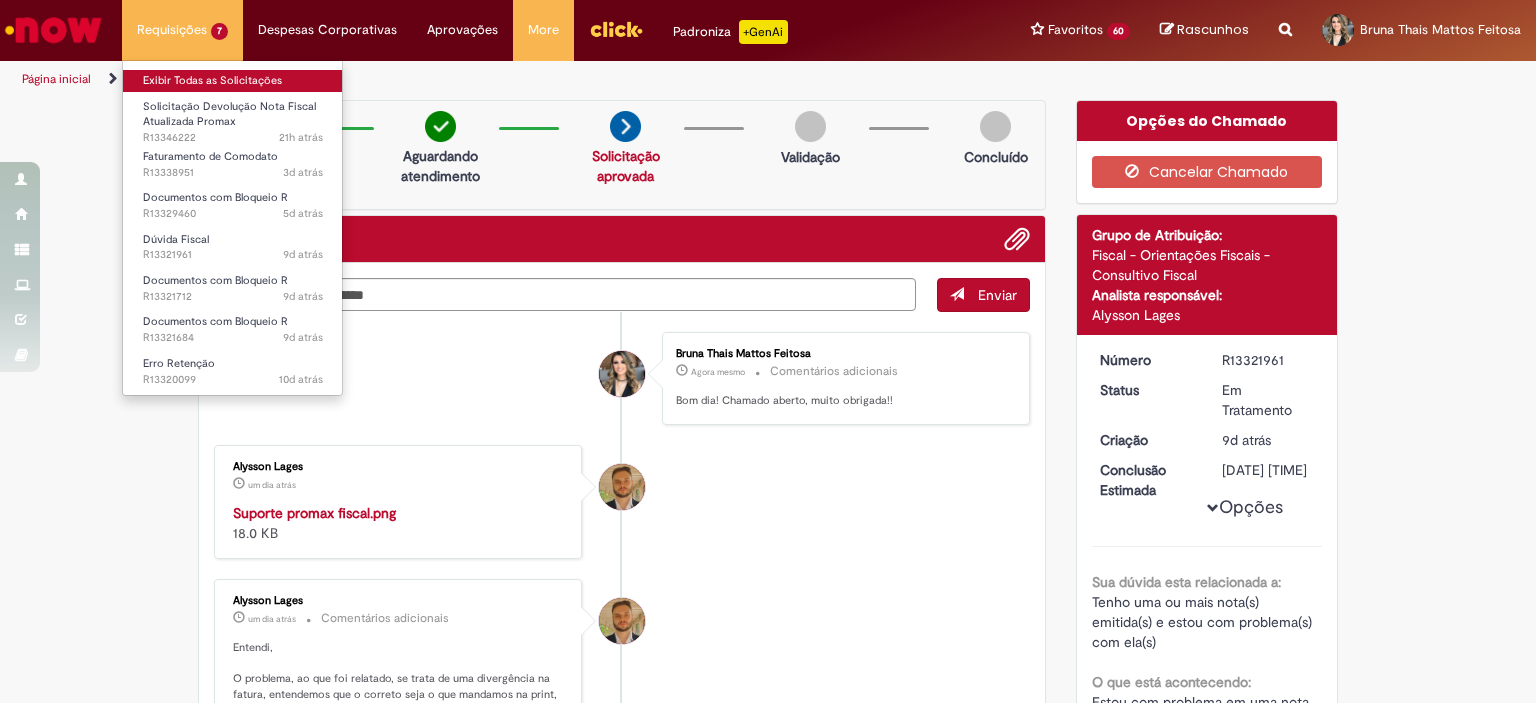 click on "Exibir Todas as Solicitações" at bounding box center [233, 81] 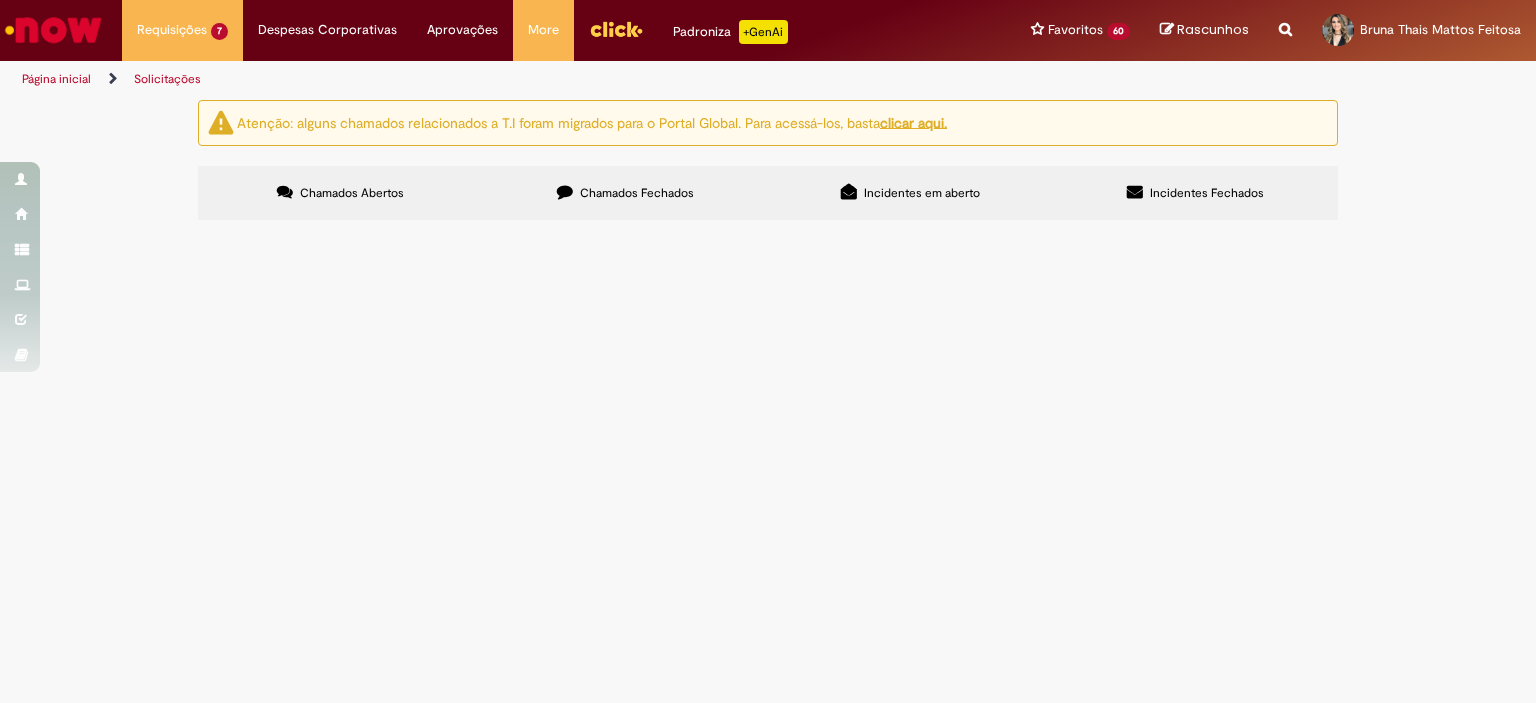 click on "Boa tarde time! PDV está questionando a divergência no valor da bonificação enviada pela RN e o valor faturado na nota discal! Conforme print do pedido o valor da bonificação é R$ 3.256,88 a nota deu 8.260,69 e  o boleto pago 5.225,29 então da uma diferença de 3.035,40 e não de 3.256,88 conforme produtos digitados! Podem nos orientar em como explicar isso ao cliente ou se está com algum erro?" at bounding box center (0, 0) 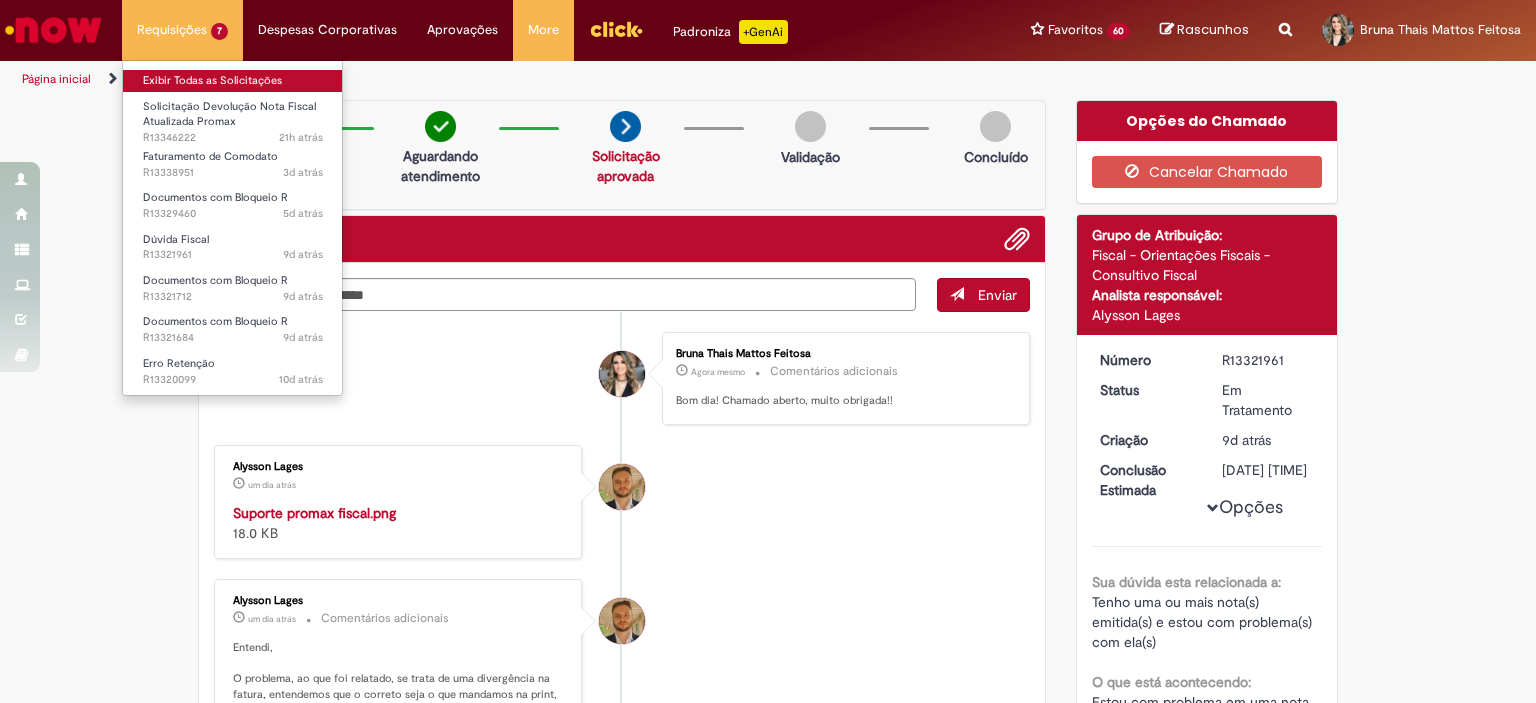click on "Exibir Todas as Solicitações" at bounding box center (233, 81) 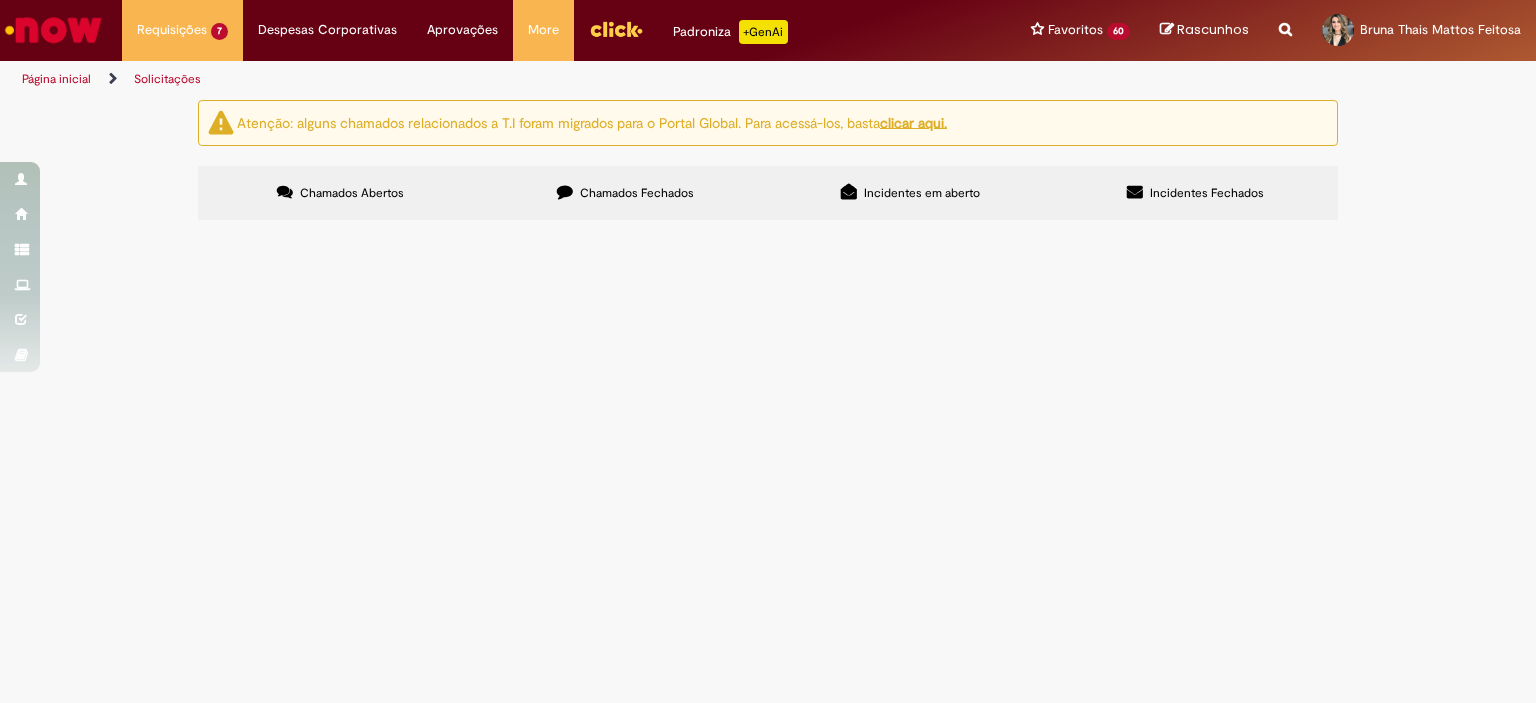 scroll, scrollTop: 166, scrollLeft: 0, axis: vertical 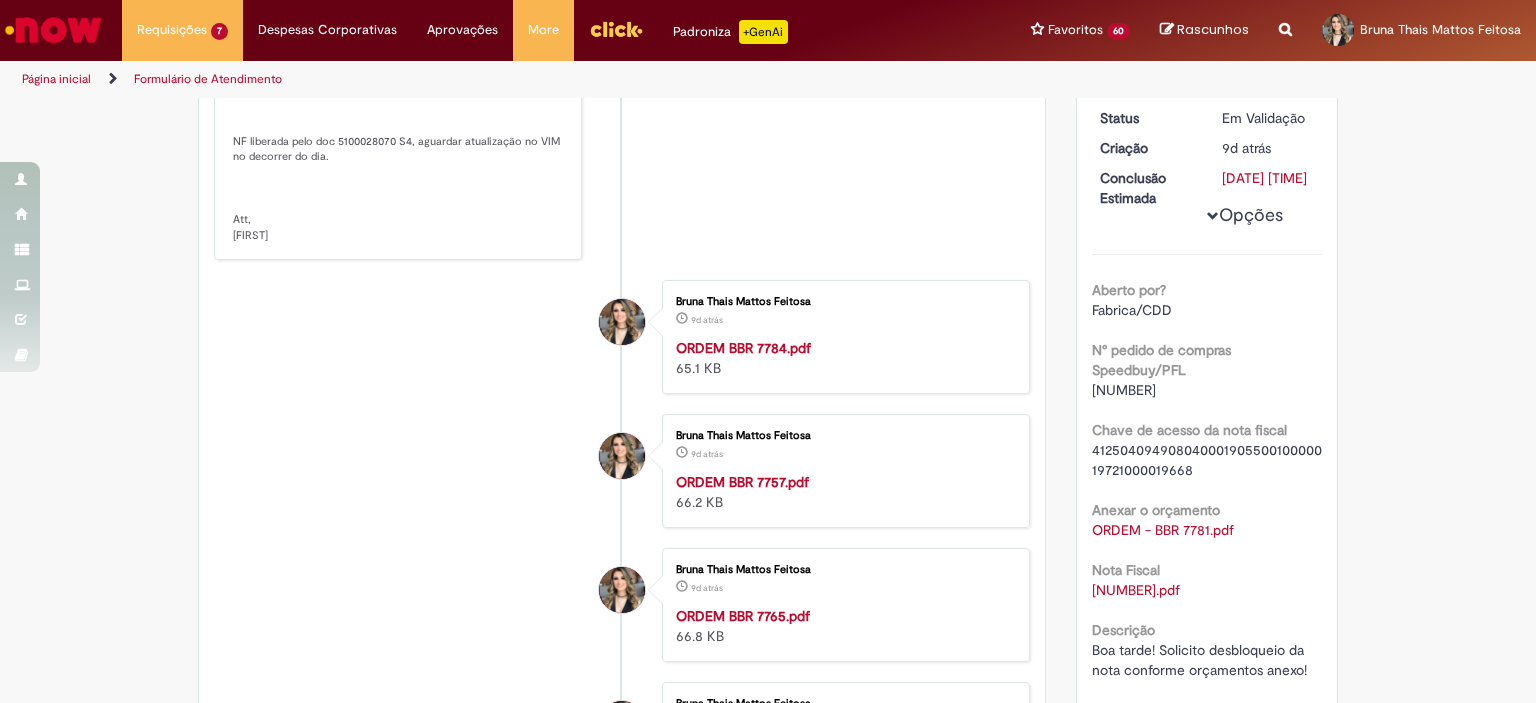 click on "[NUMBER]" at bounding box center [1124, 390] 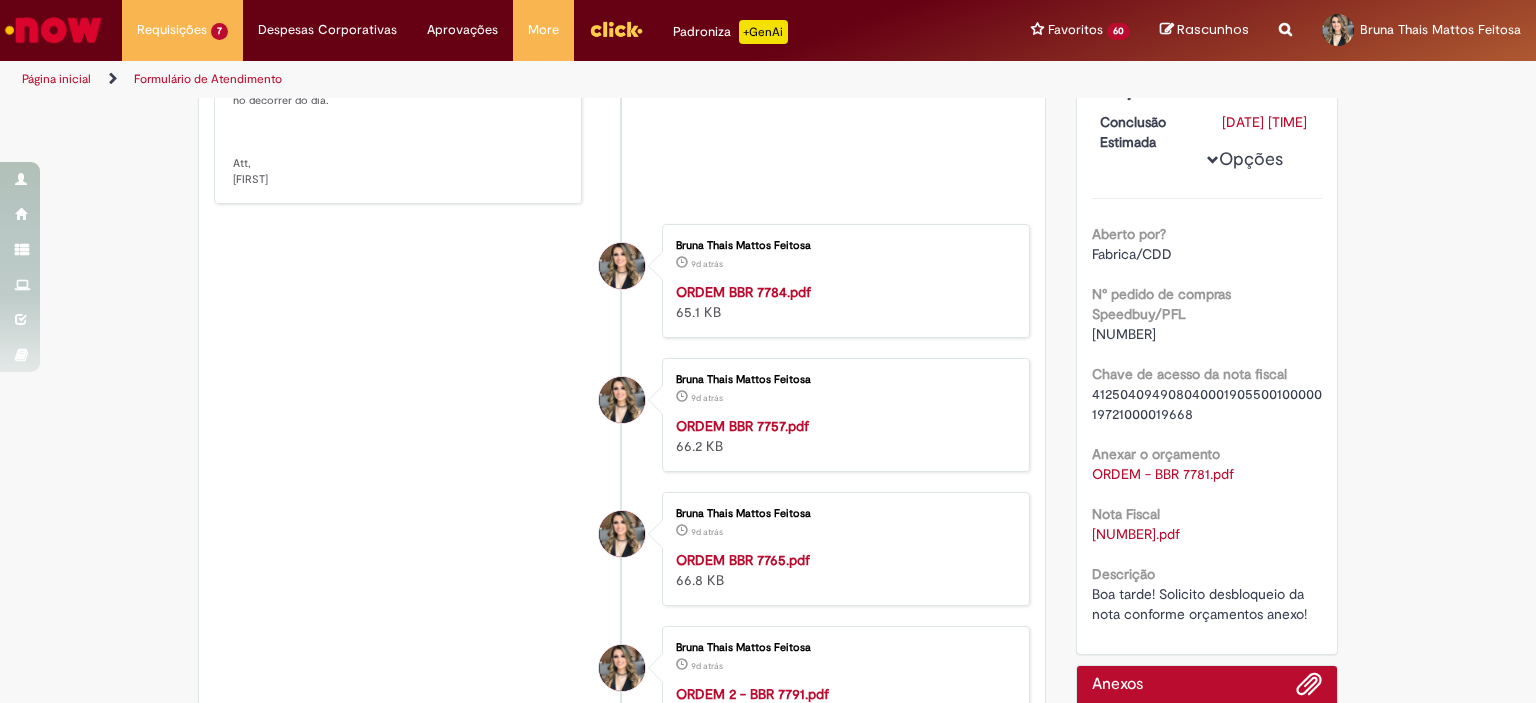 scroll, scrollTop: 412, scrollLeft: 0, axis: vertical 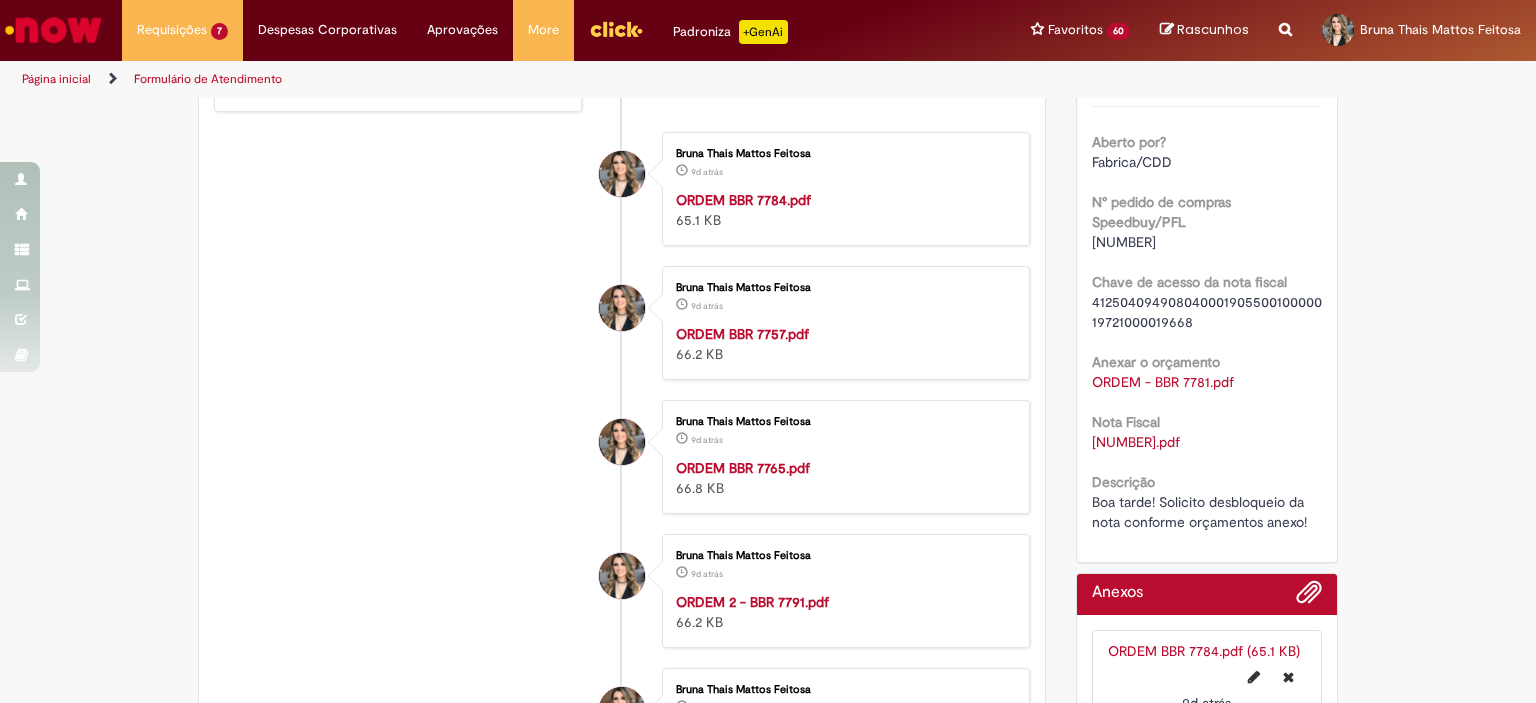click on "[NUMBER]" at bounding box center [1124, 242] 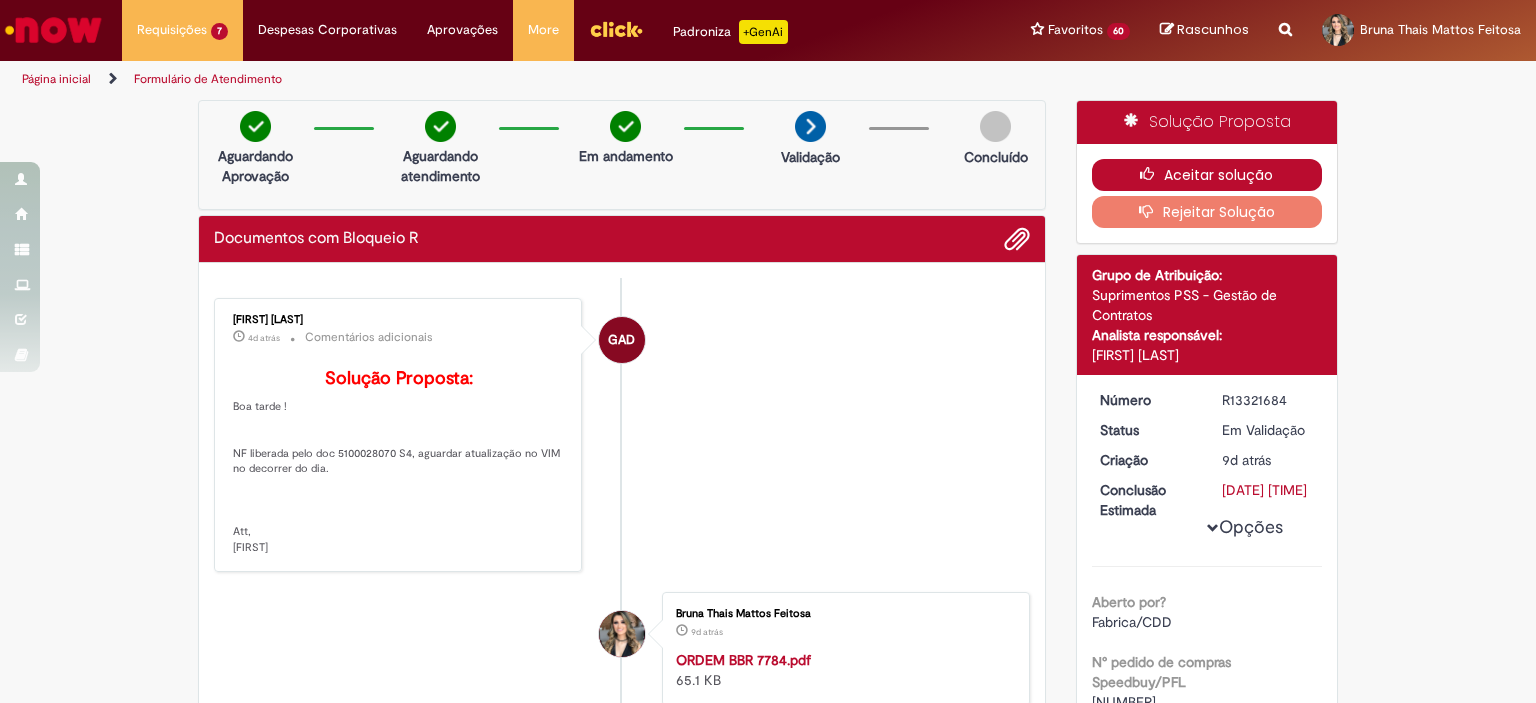 drag, startPoint x: 1274, startPoint y: 185, endPoint x: 1238, endPoint y: 171, distance: 38.626415 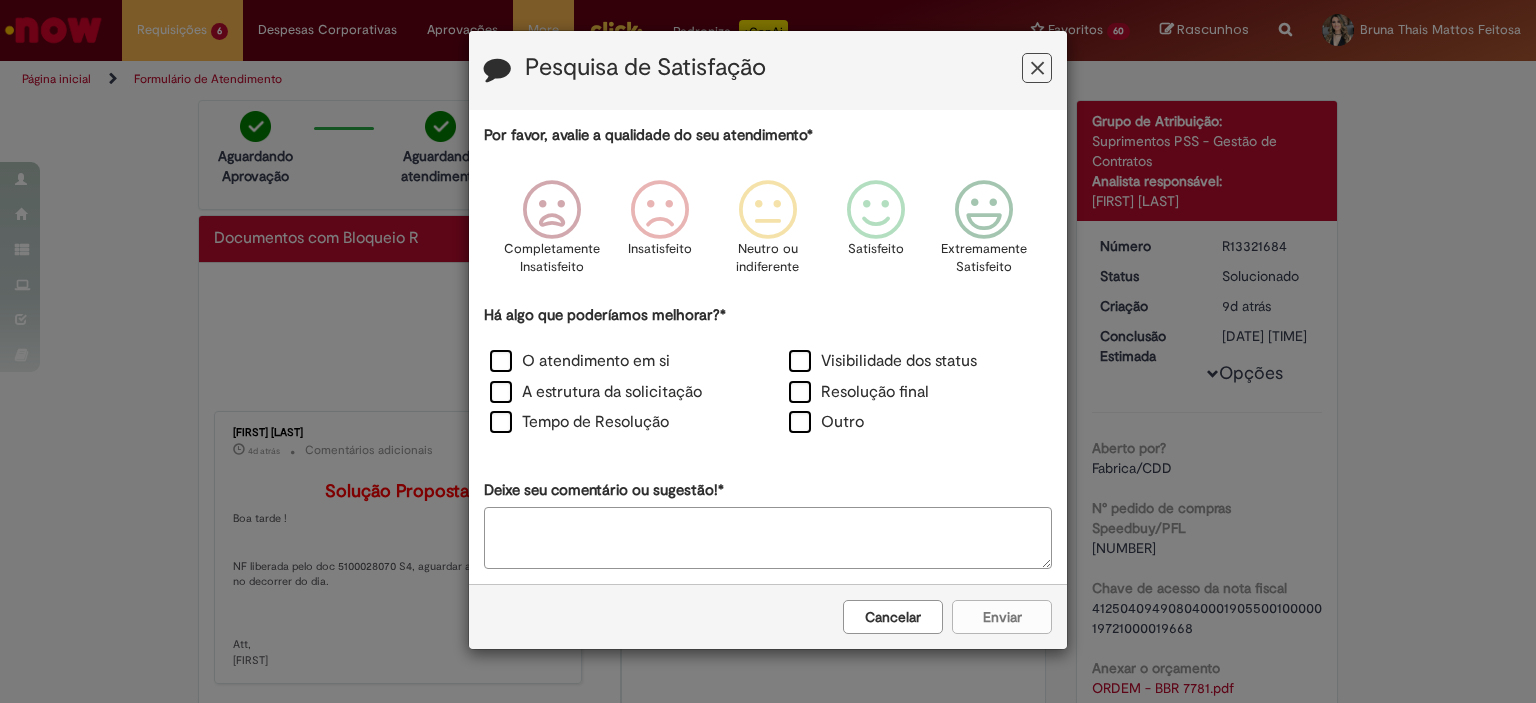 click at bounding box center [1037, 68] 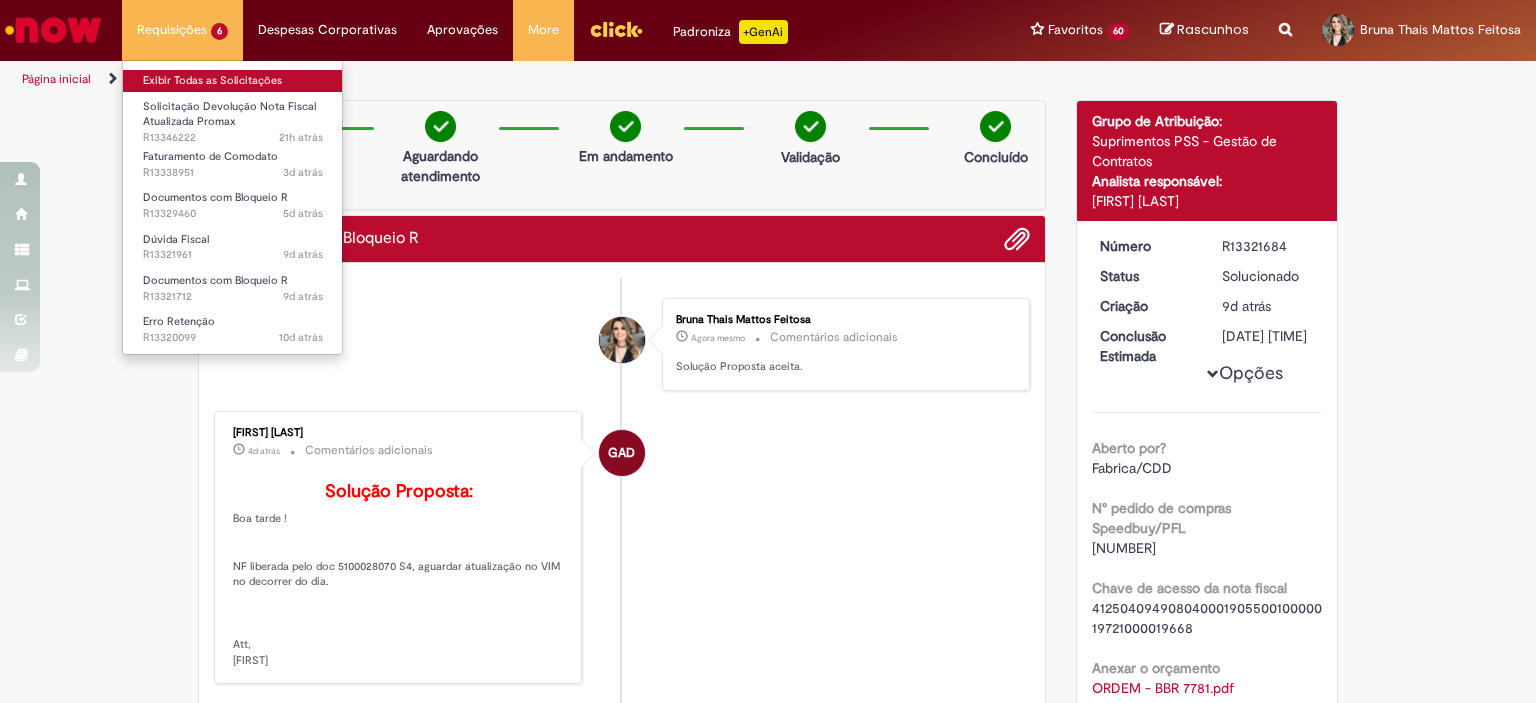 drag, startPoint x: 156, startPoint y: 77, endPoint x: 168, endPoint y: 18, distance: 60.207973 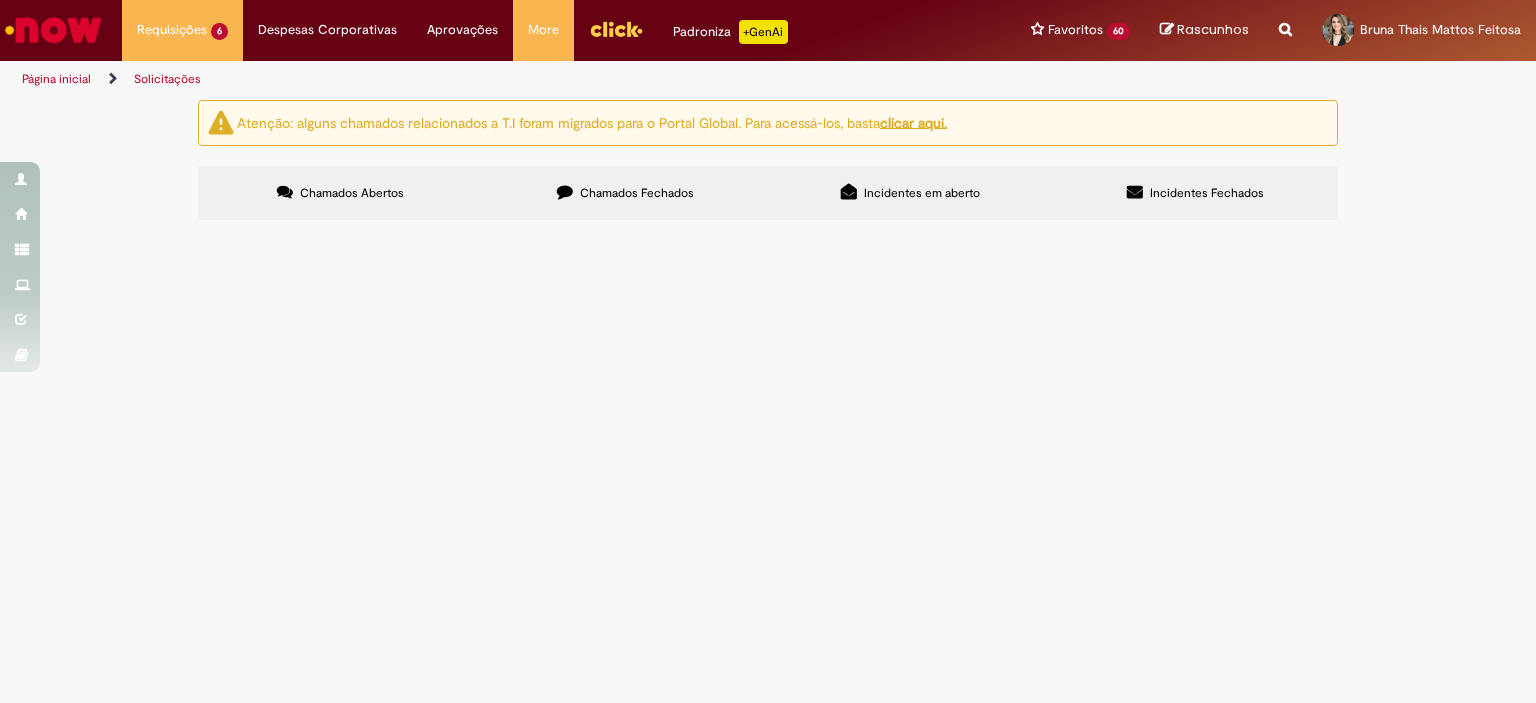 scroll, scrollTop: 115, scrollLeft: 0, axis: vertical 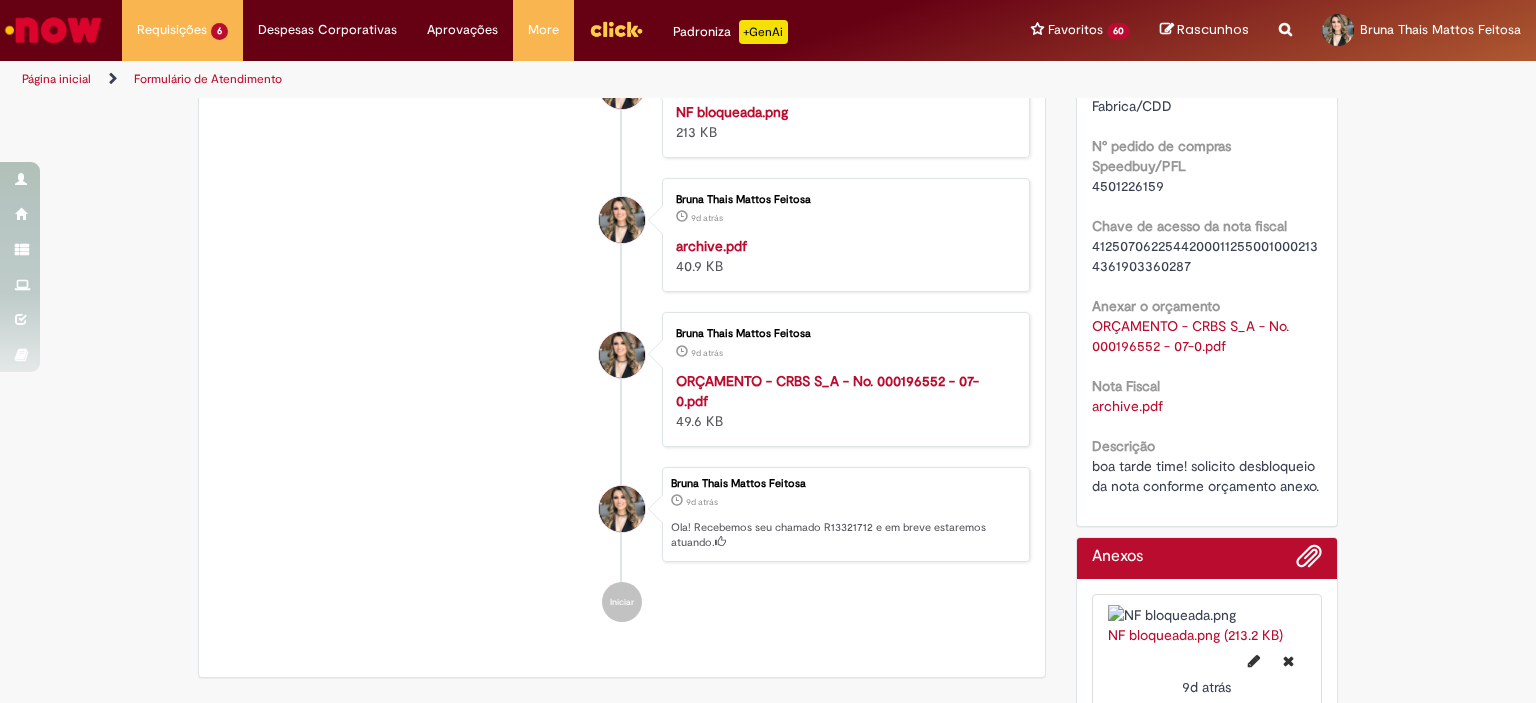 click on "archive.pdf" at bounding box center [1127, 406] 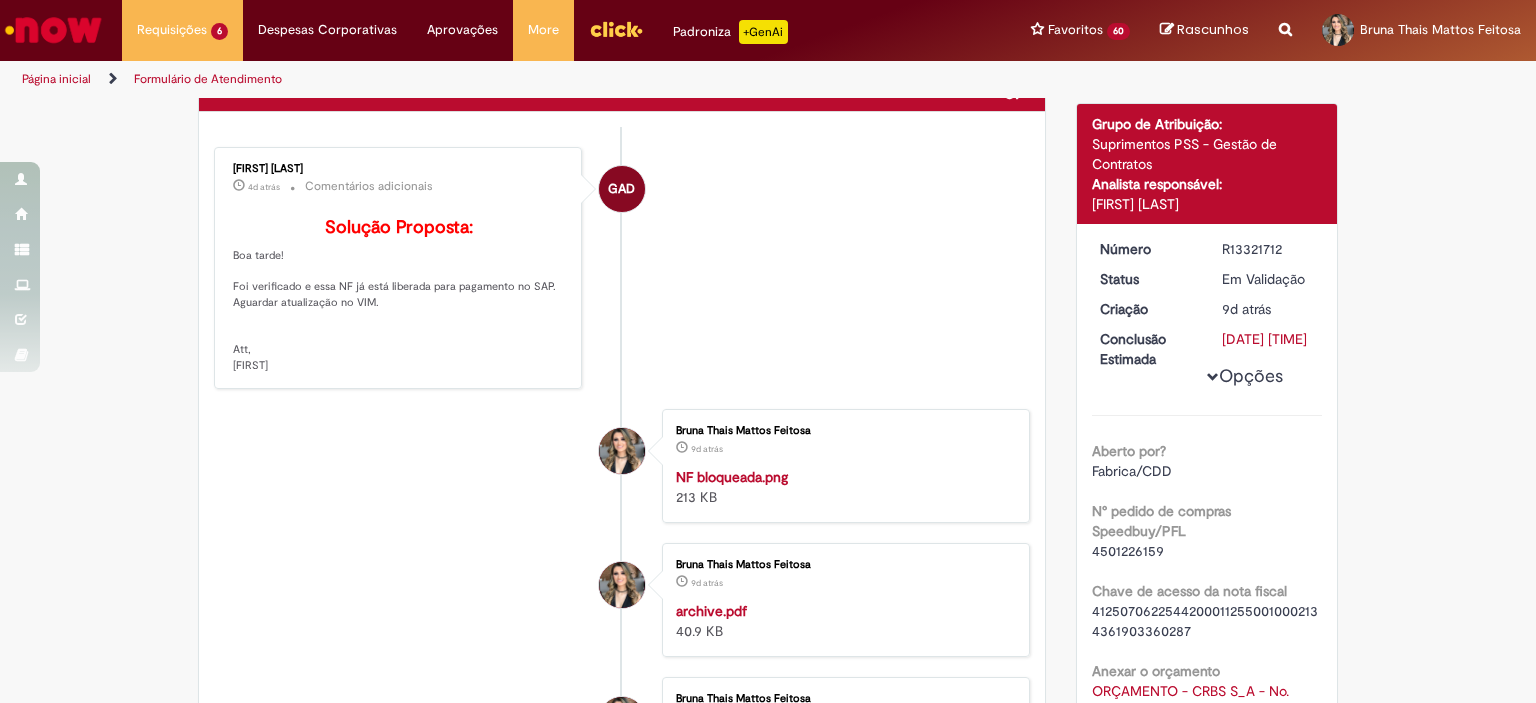 scroll, scrollTop: 0, scrollLeft: 0, axis: both 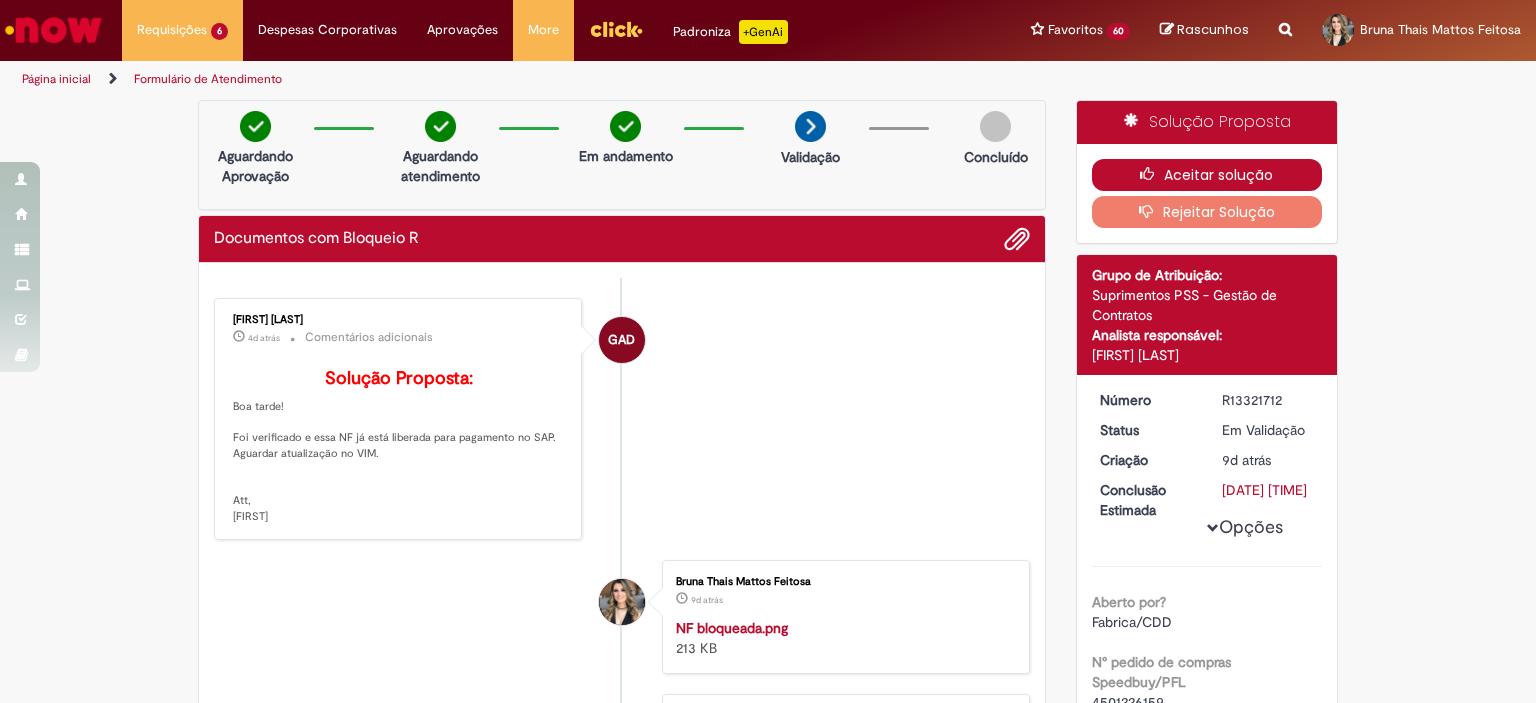 click on "Aceitar solução" at bounding box center [1207, 175] 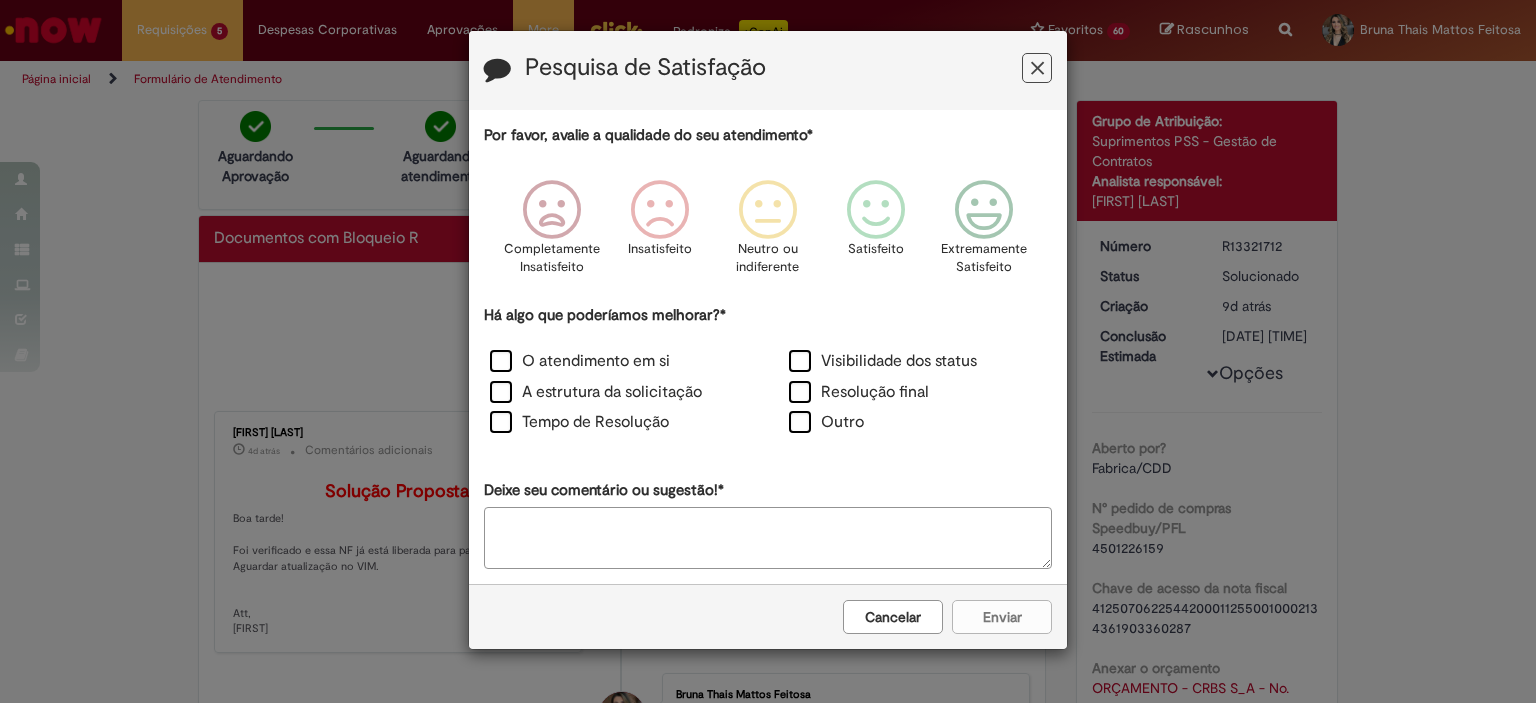 click at bounding box center [1037, 68] 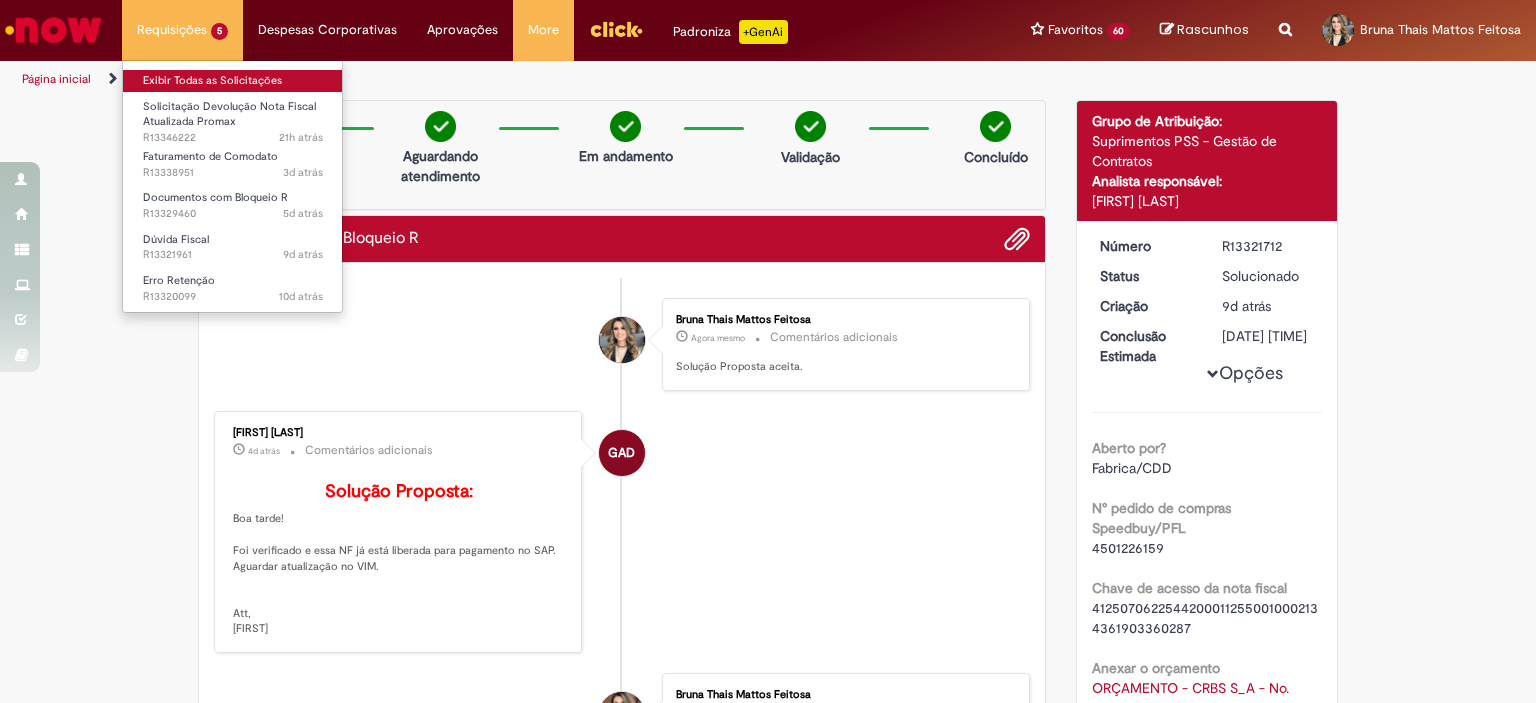 click on "Exibir Todas as Solicitações" at bounding box center [233, 81] 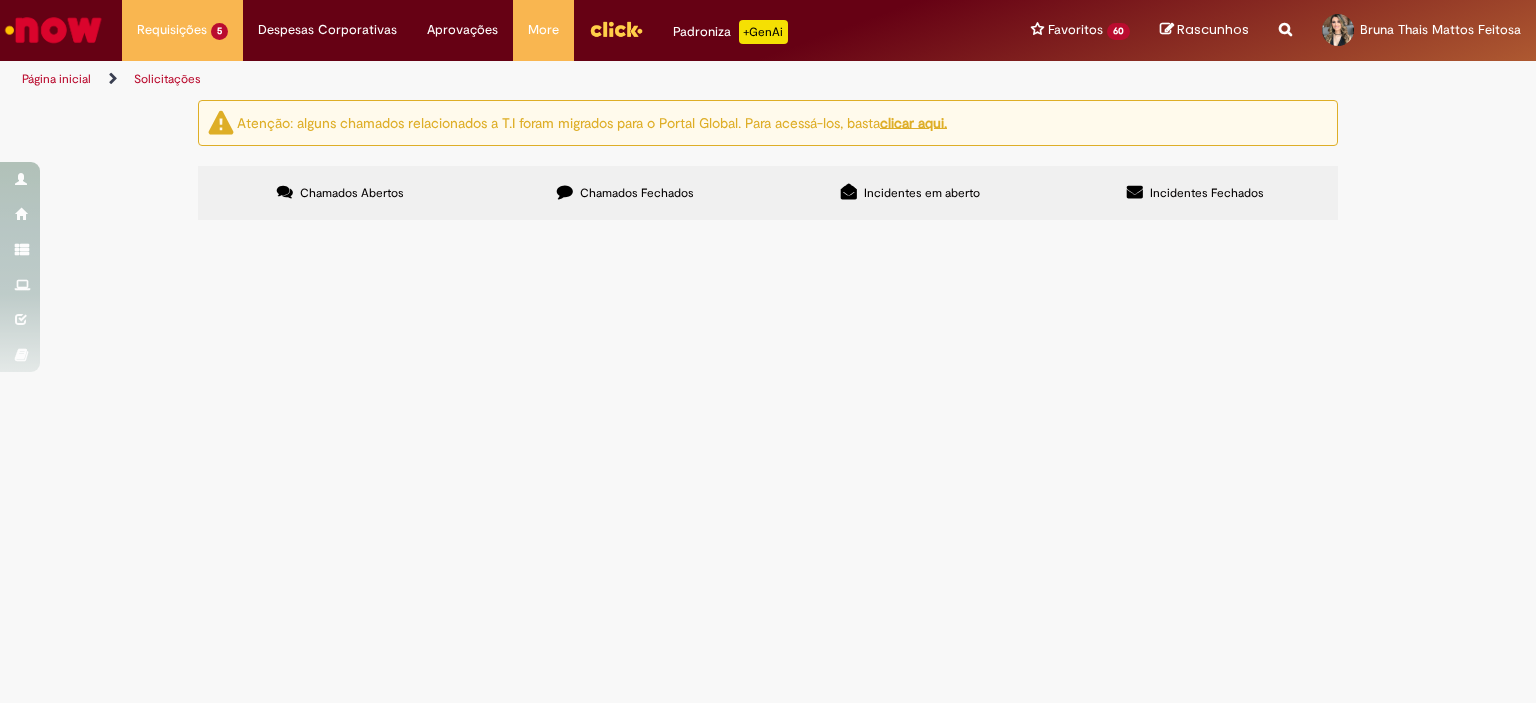 scroll, scrollTop: 64, scrollLeft: 0, axis: vertical 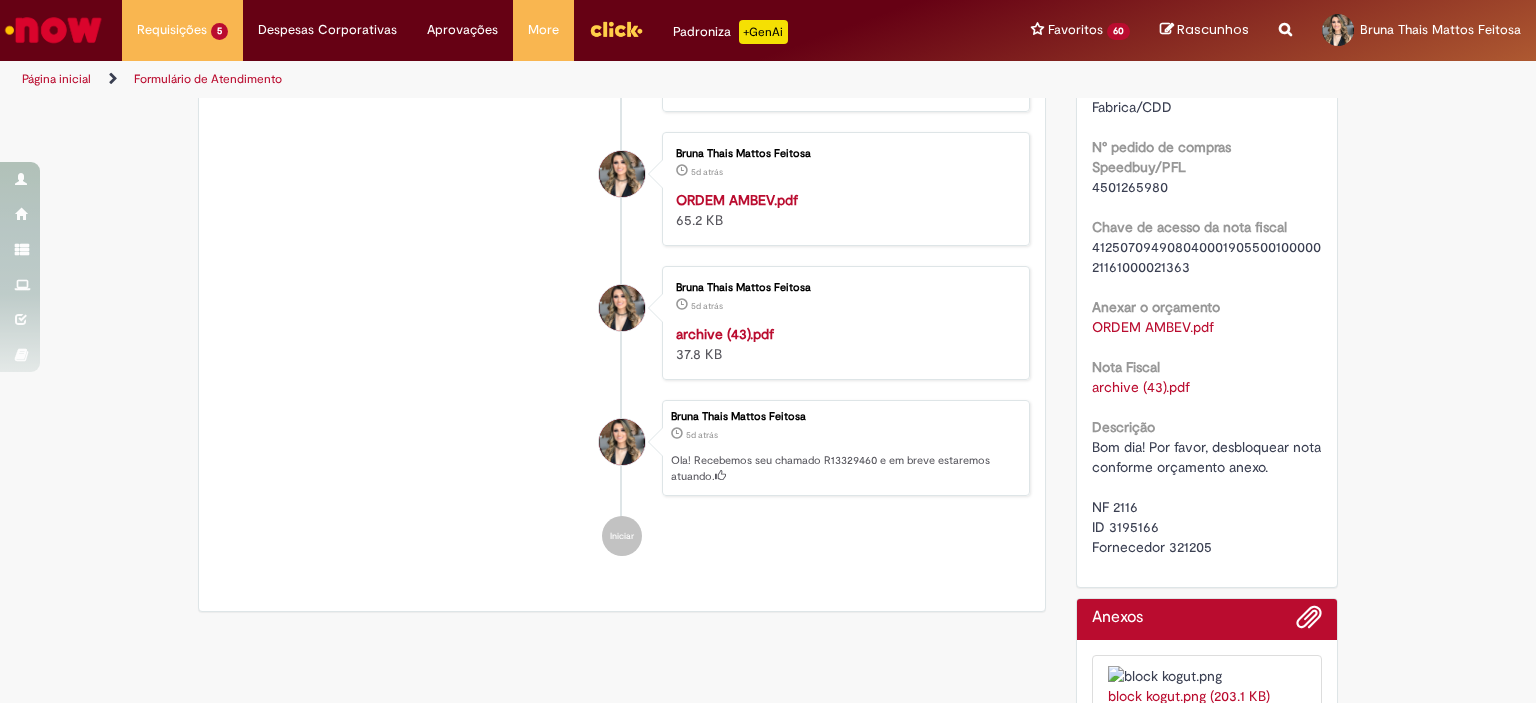 click on "archive (43).pdf" at bounding box center [1141, 387] 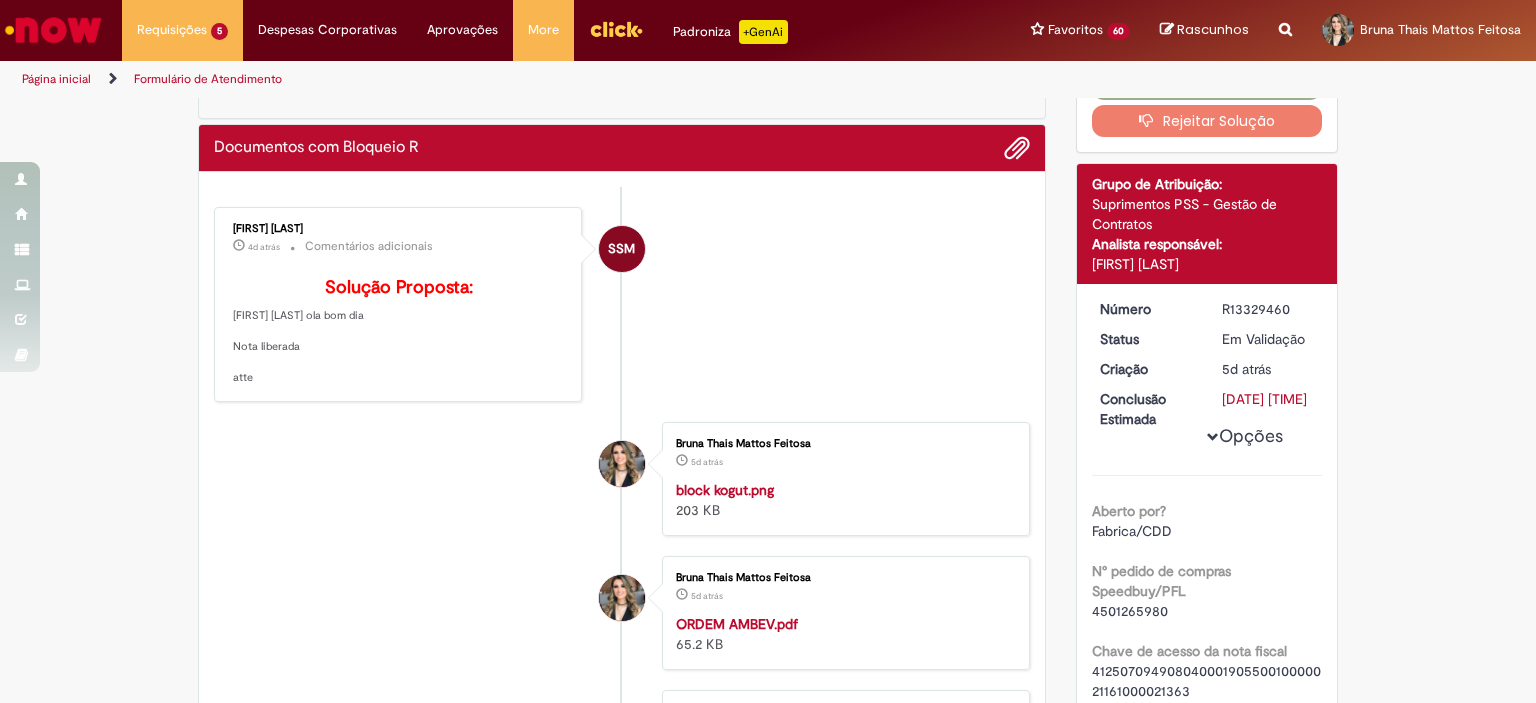 scroll, scrollTop: 0, scrollLeft: 0, axis: both 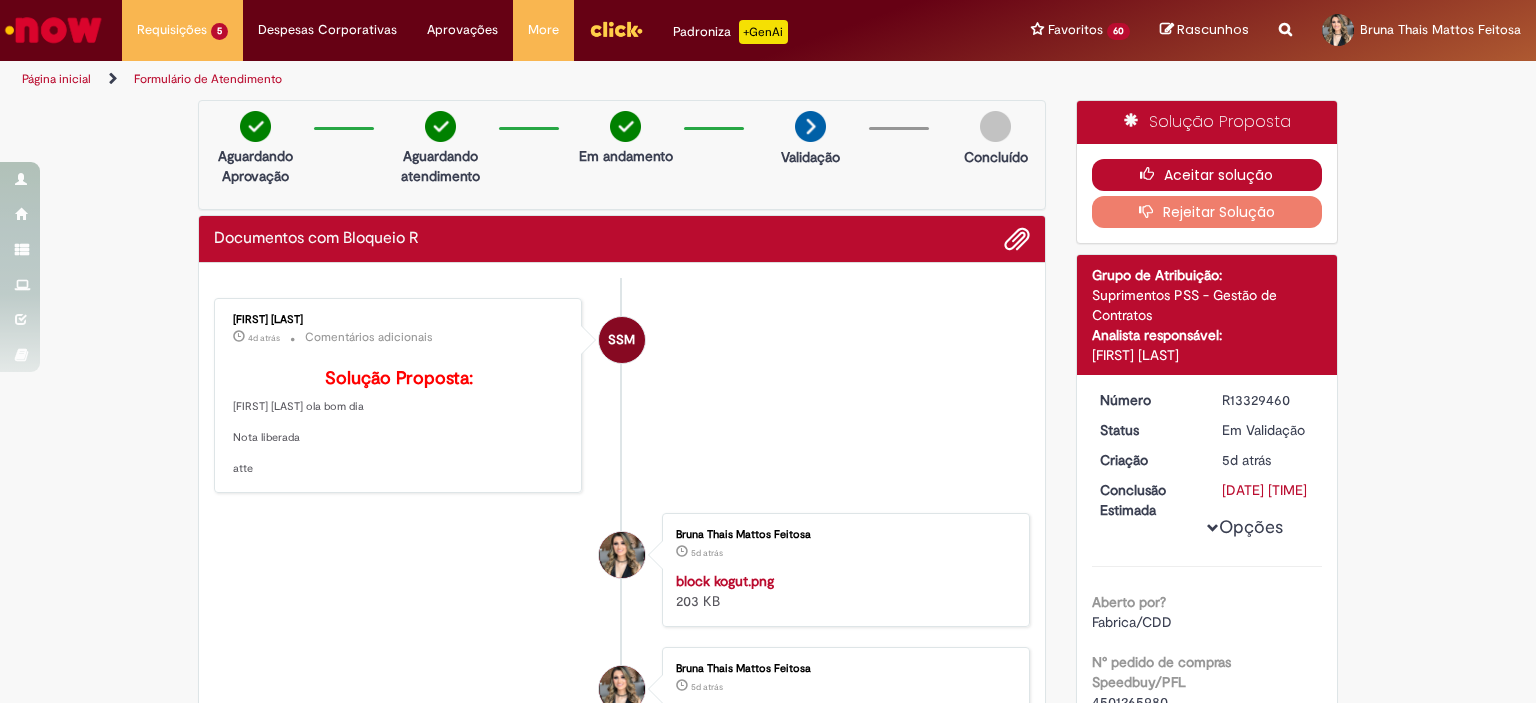 click on "Aceitar solução" at bounding box center [1207, 175] 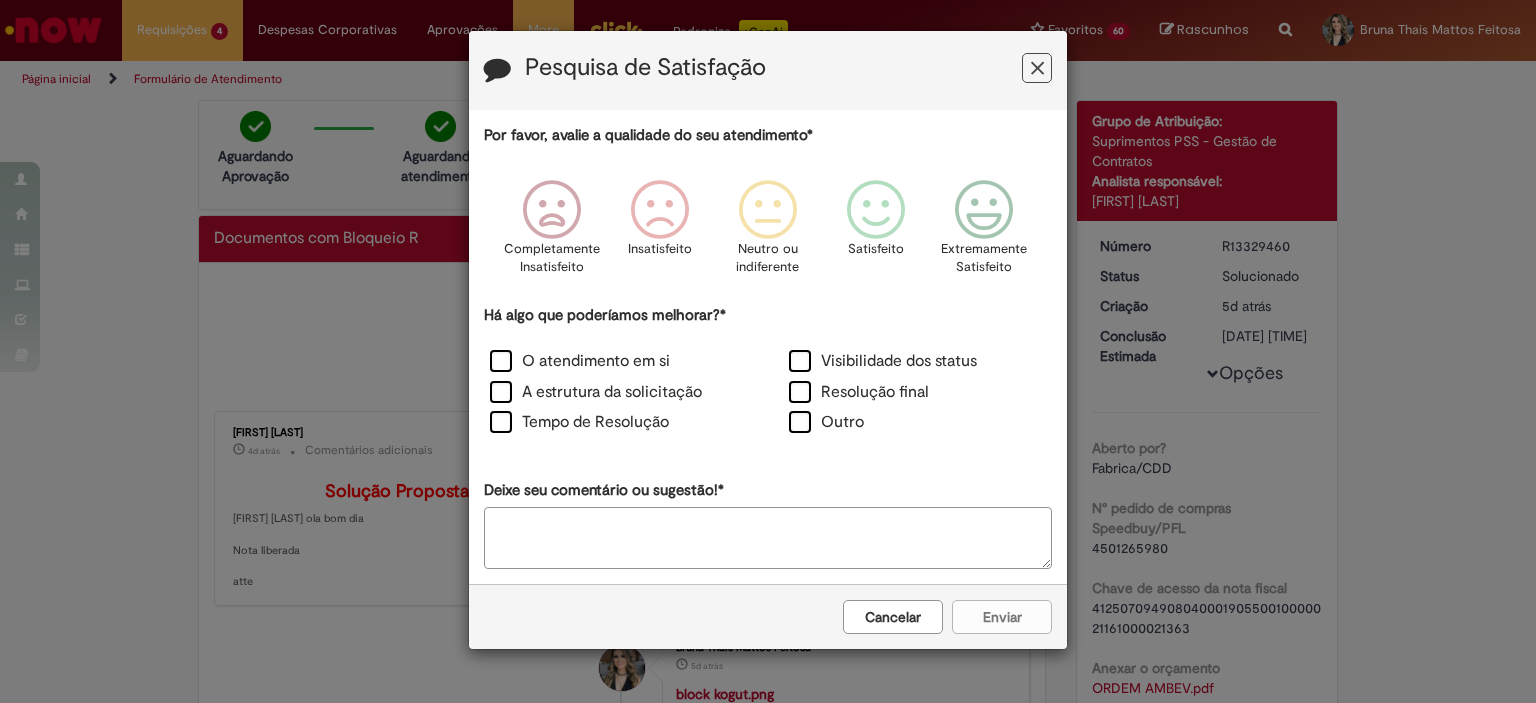 click at bounding box center (1037, 68) 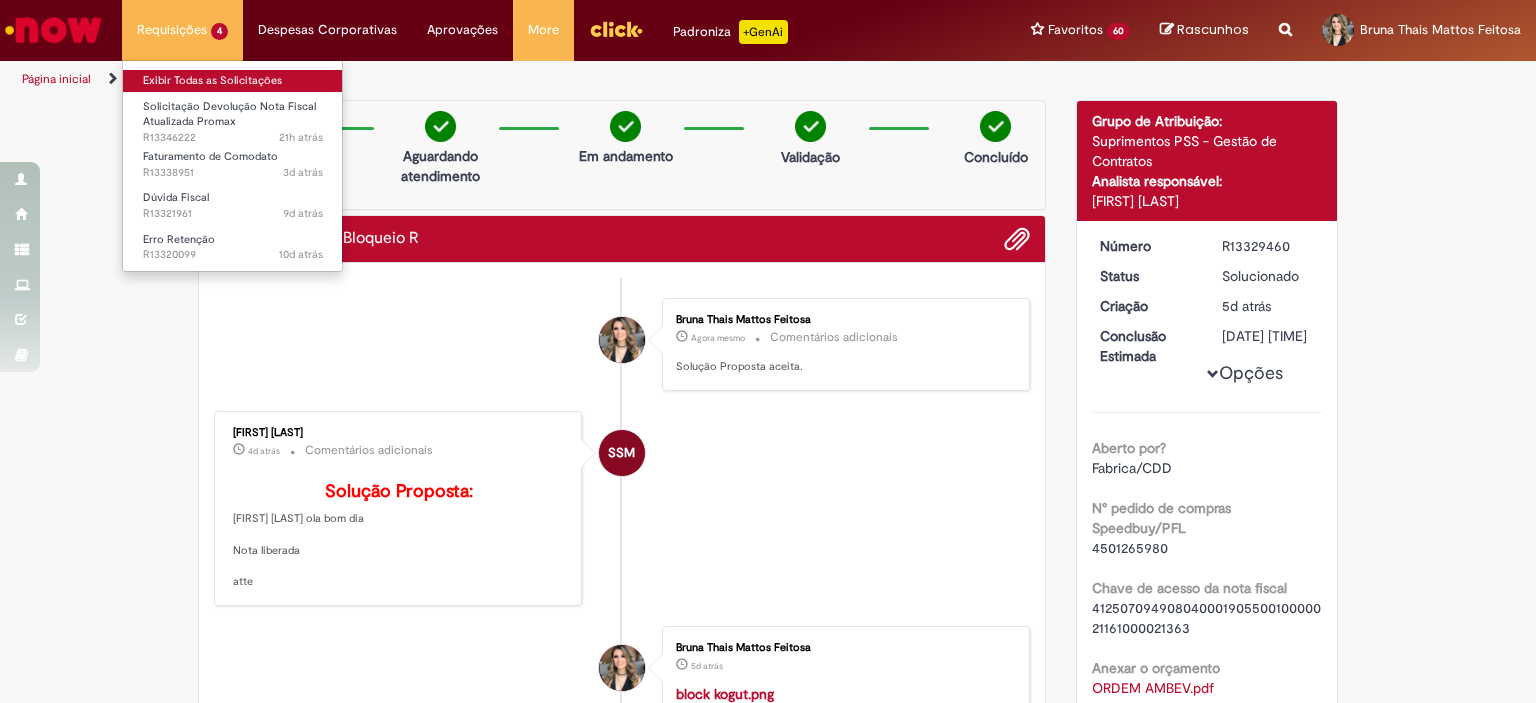 click on "Exibir Todas as Solicitações" at bounding box center [233, 81] 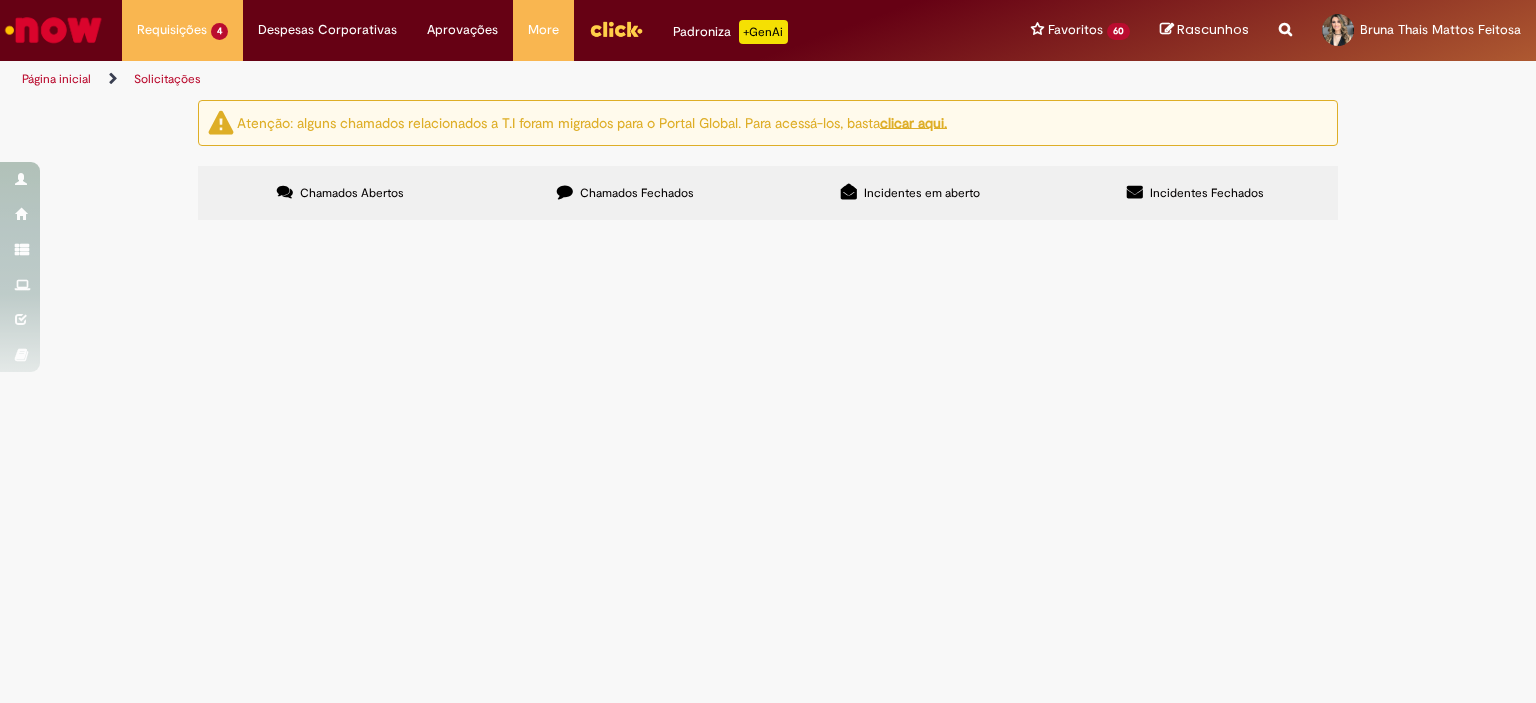 scroll, scrollTop: 13, scrollLeft: 0, axis: vertical 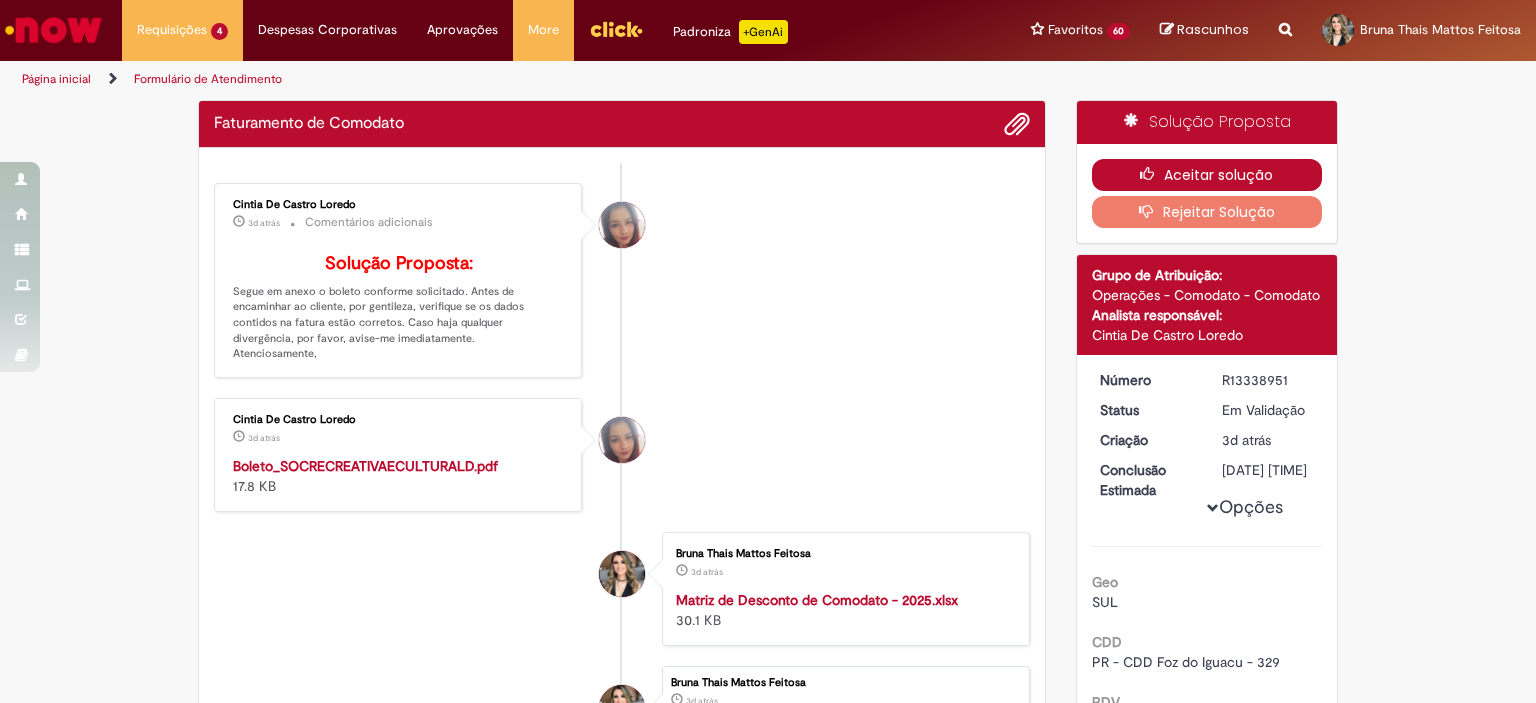 click on "Aceitar solução" at bounding box center (1207, 175) 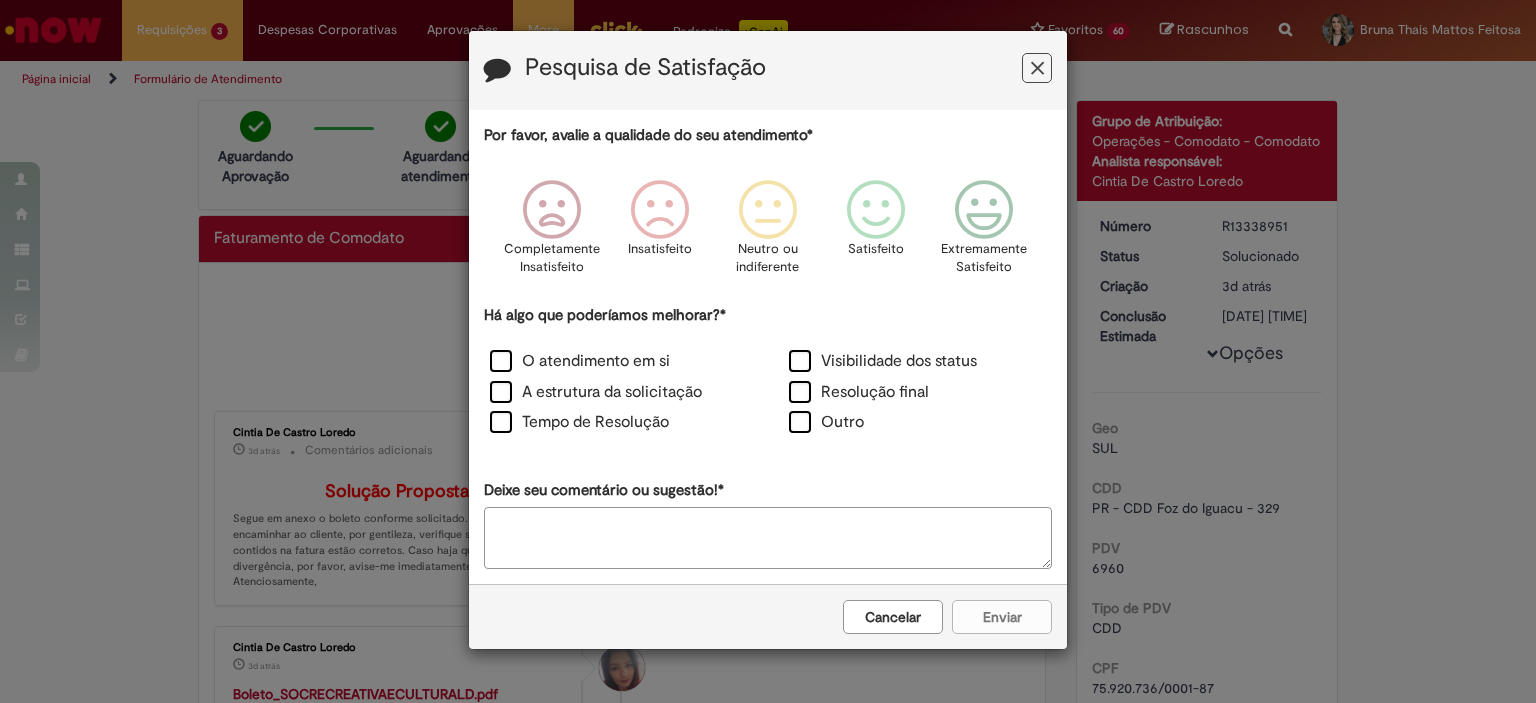 drag, startPoint x: 1040, startPoint y: 77, endPoint x: 1020, endPoint y: 83, distance: 20.880613 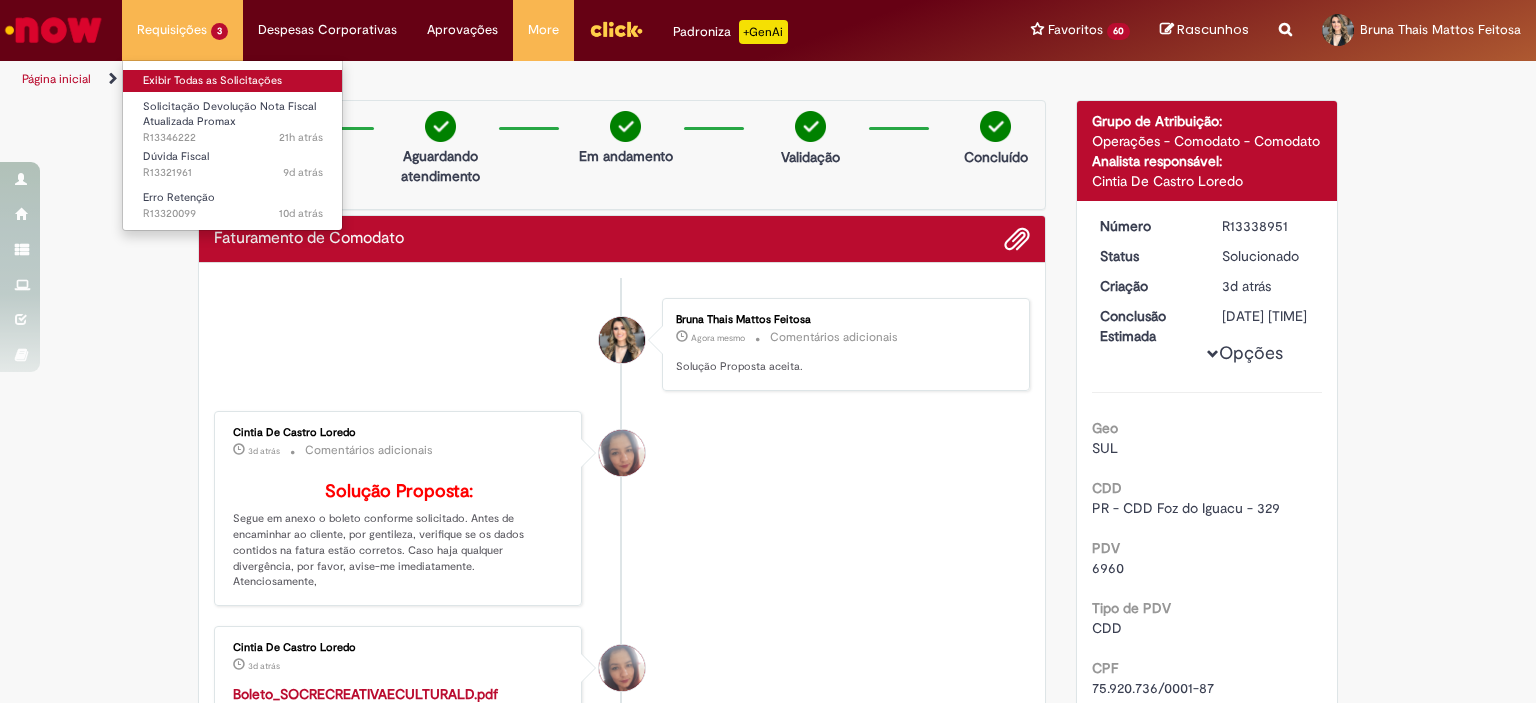 click on "Exibir Todas as Solicitações" at bounding box center (233, 79) 